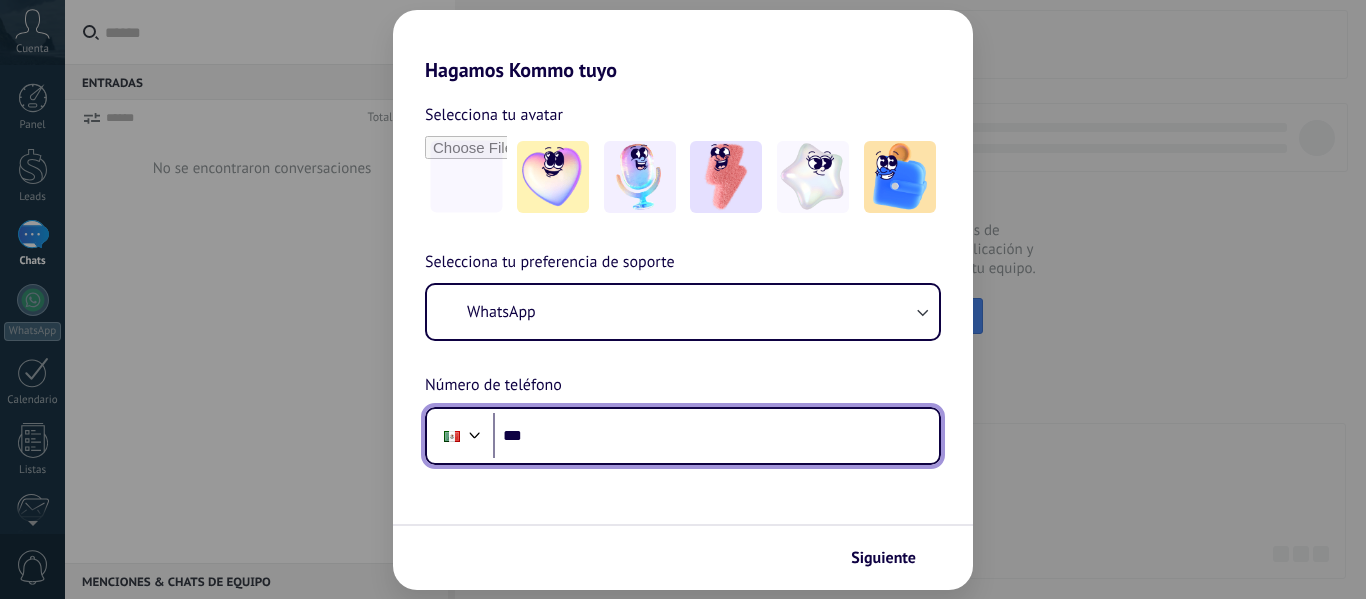 click on "***" at bounding box center (716, 436) 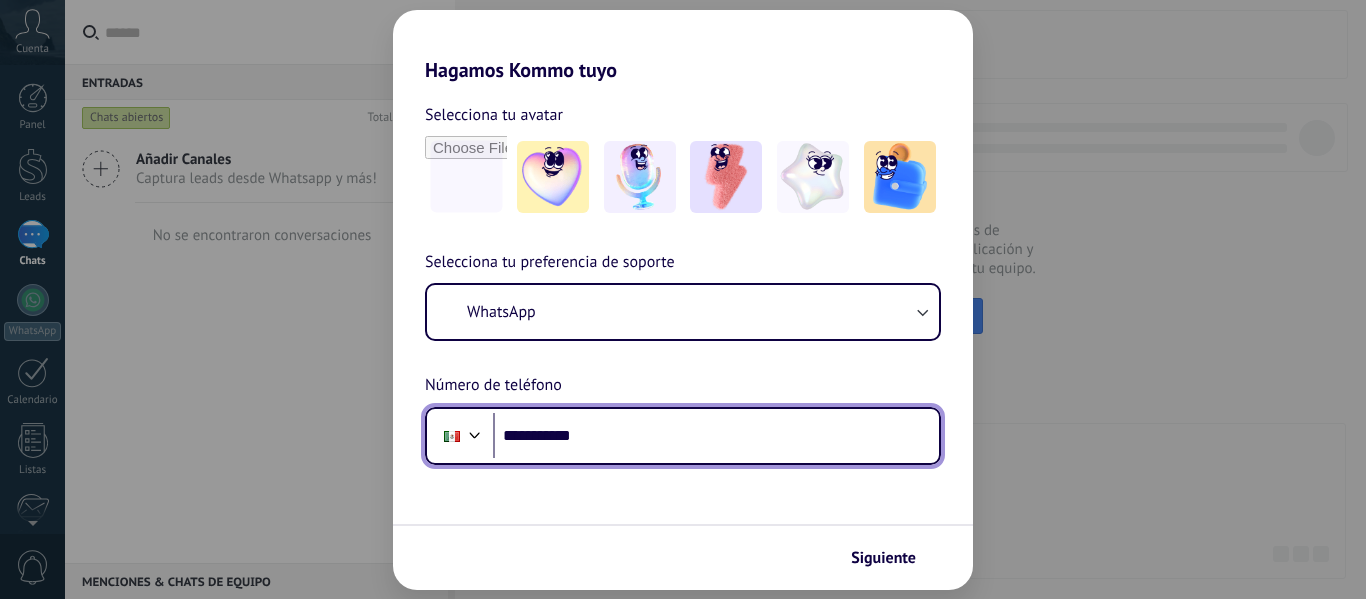 scroll, scrollTop: 0, scrollLeft: 0, axis: both 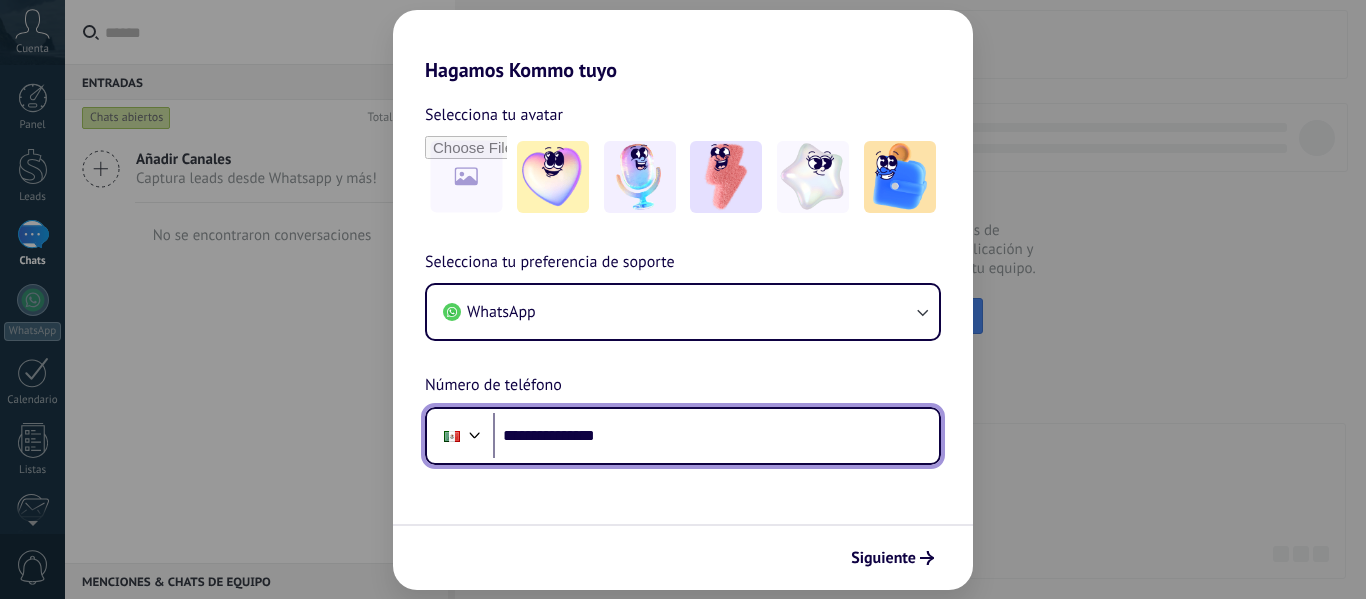 type on "**********" 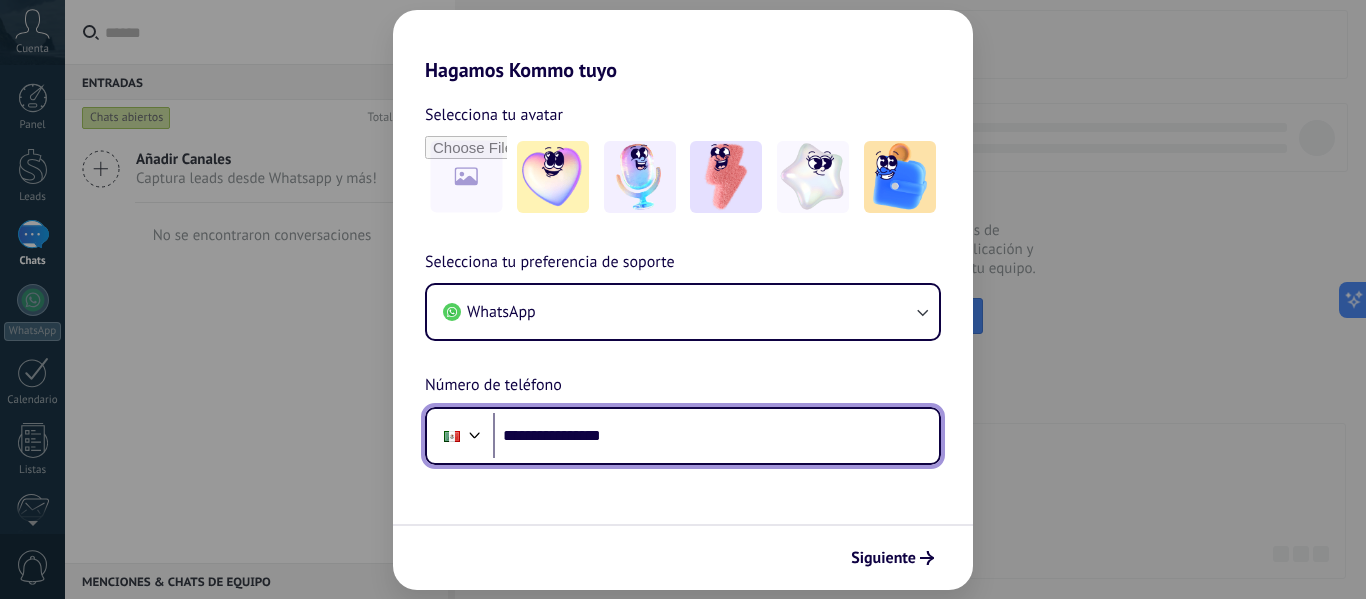 scroll, scrollTop: 0, scrollLeft: 0, axis: both 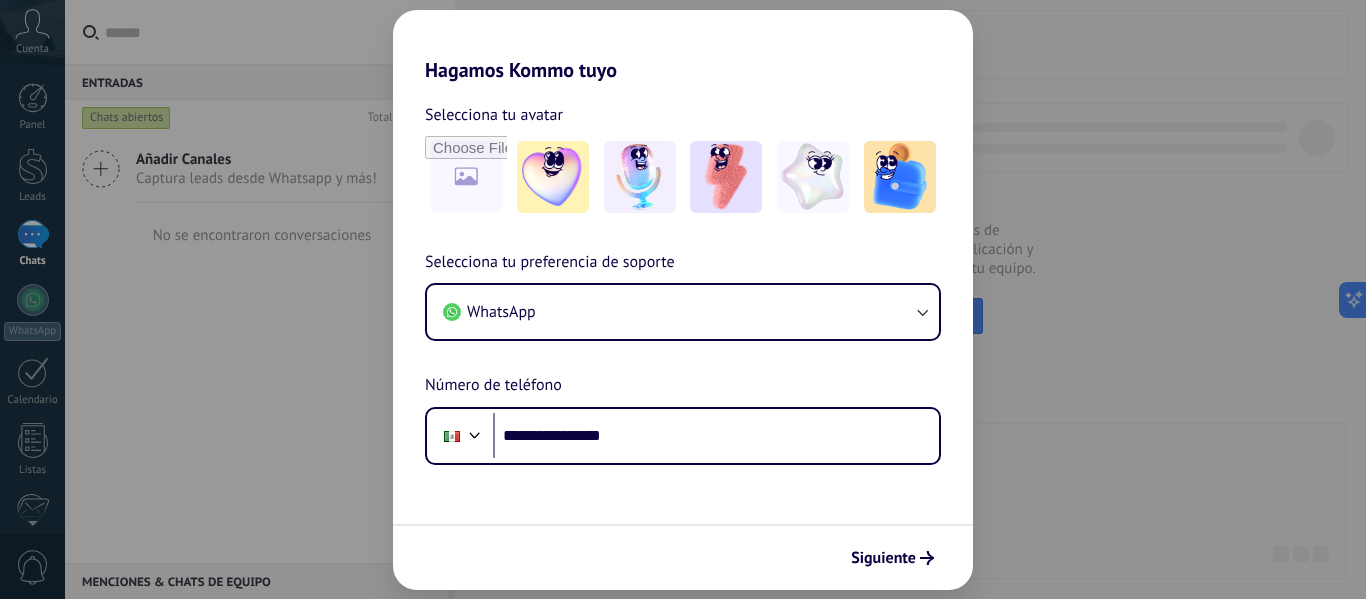click on "Siguiente" at bounding box center [883, 558] 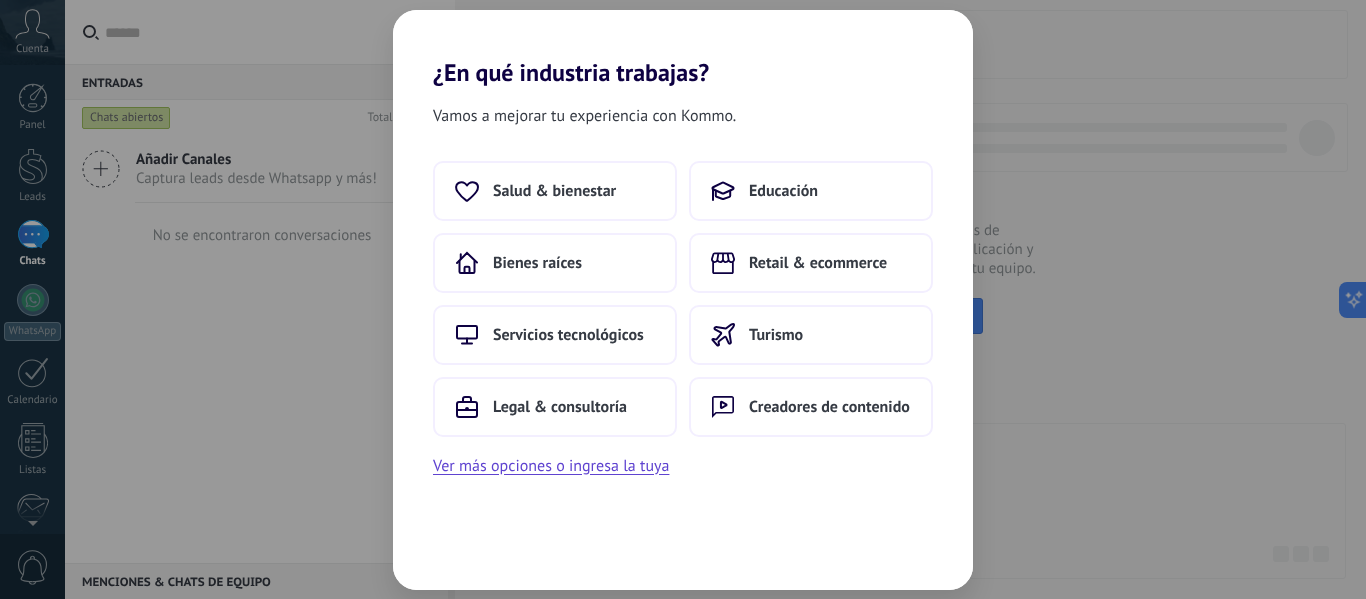 click on "Legal & consultoría" at bounding box center [560, 407] 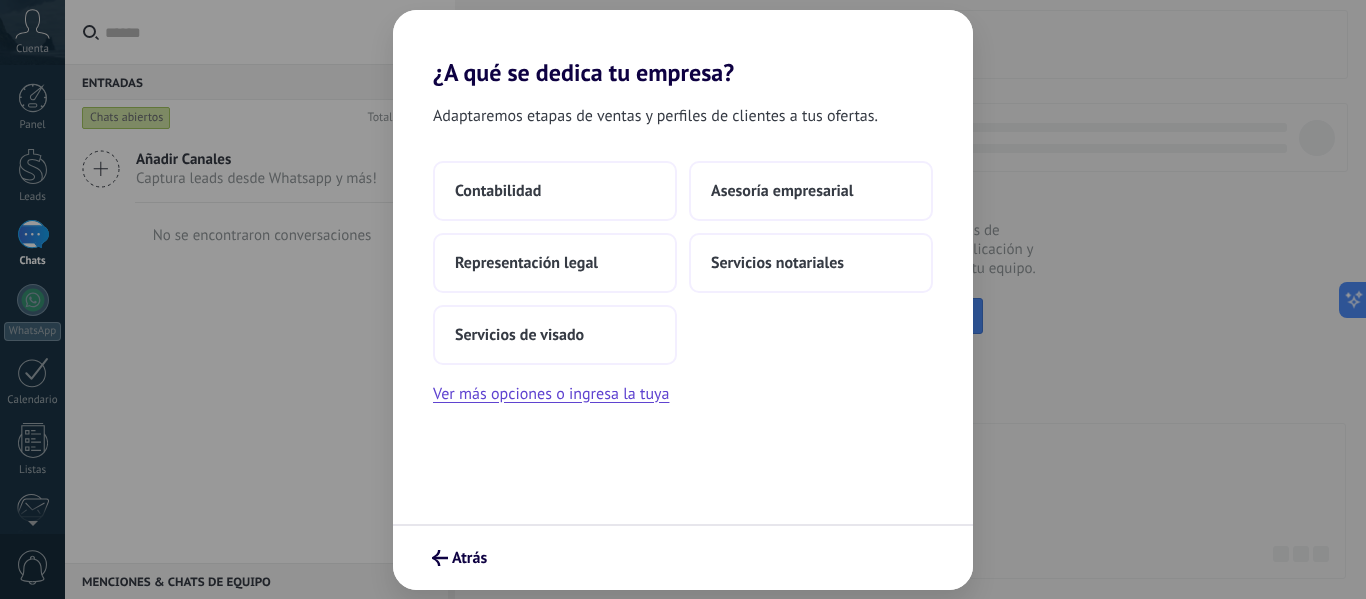 click on "Asesoría empresarial" at bounding box center (782, 191) 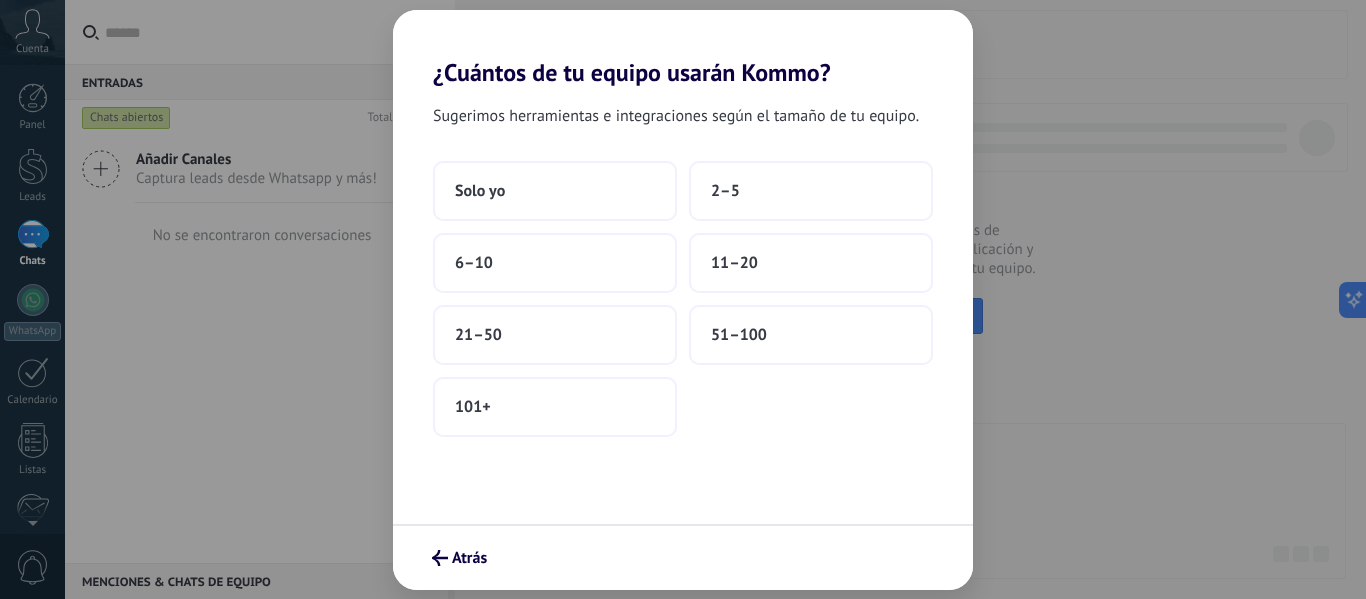 click on "Solo yo" at bounding box center [555, 191] 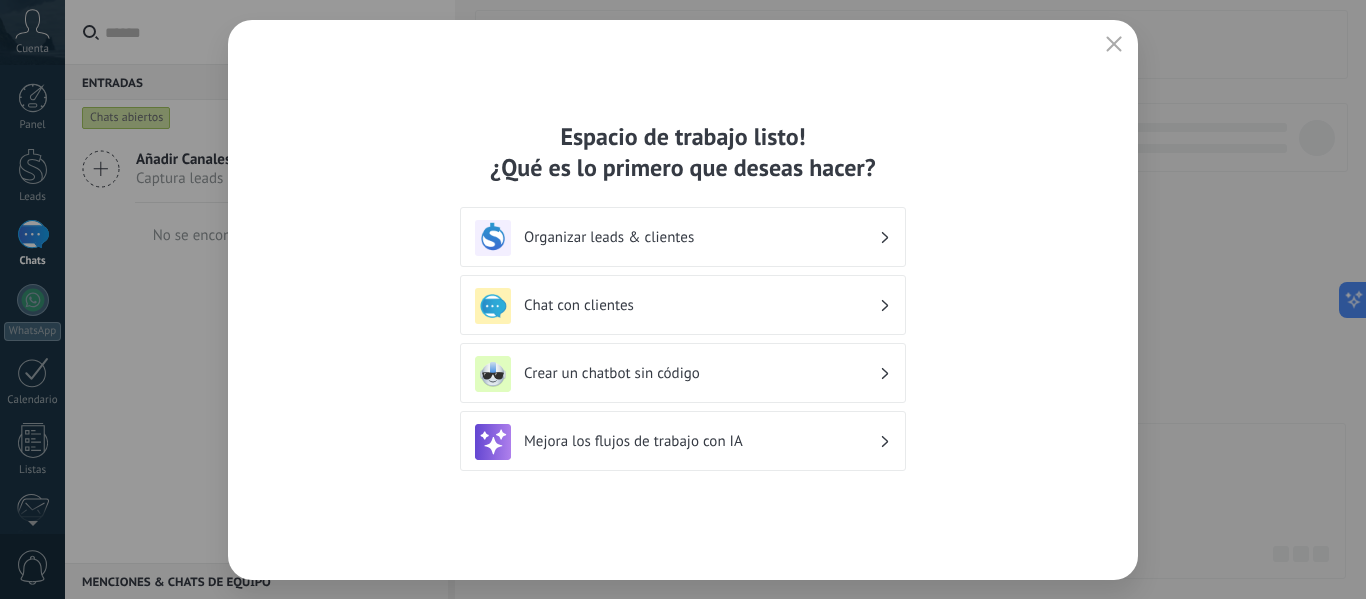 click on "Organizar leads & clientes" at bounding box center (701, 237) 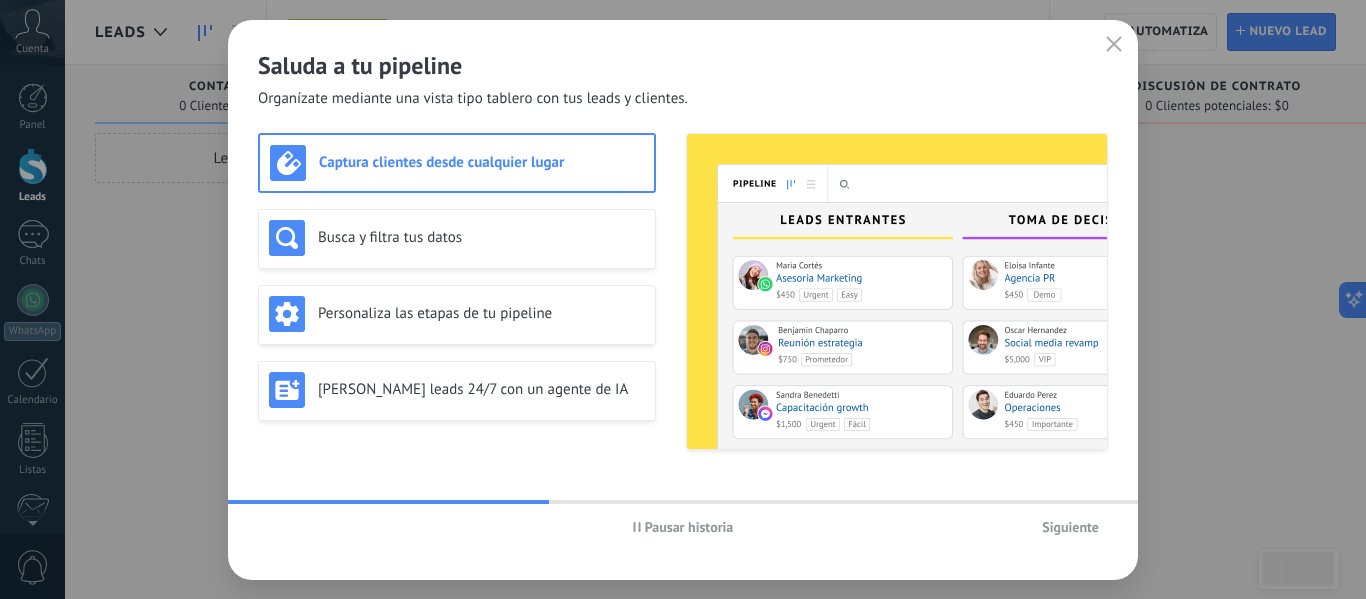 click 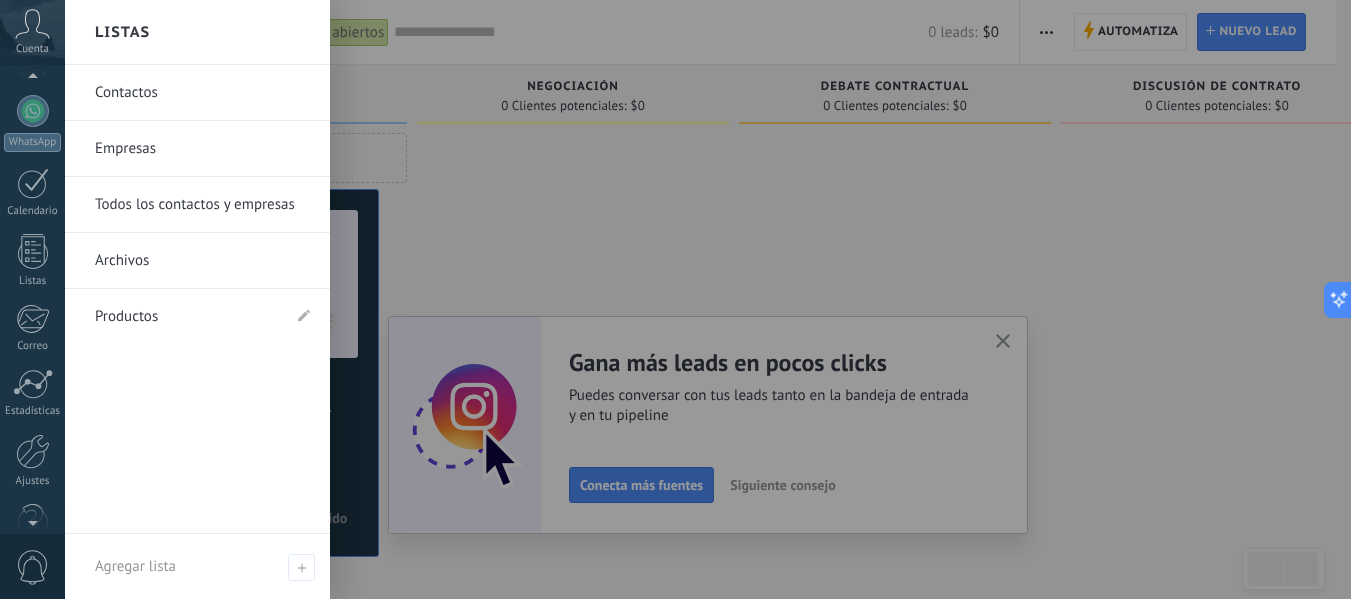 scroll, scrollTop: 200, scrollLeft: 0, axis: vertical 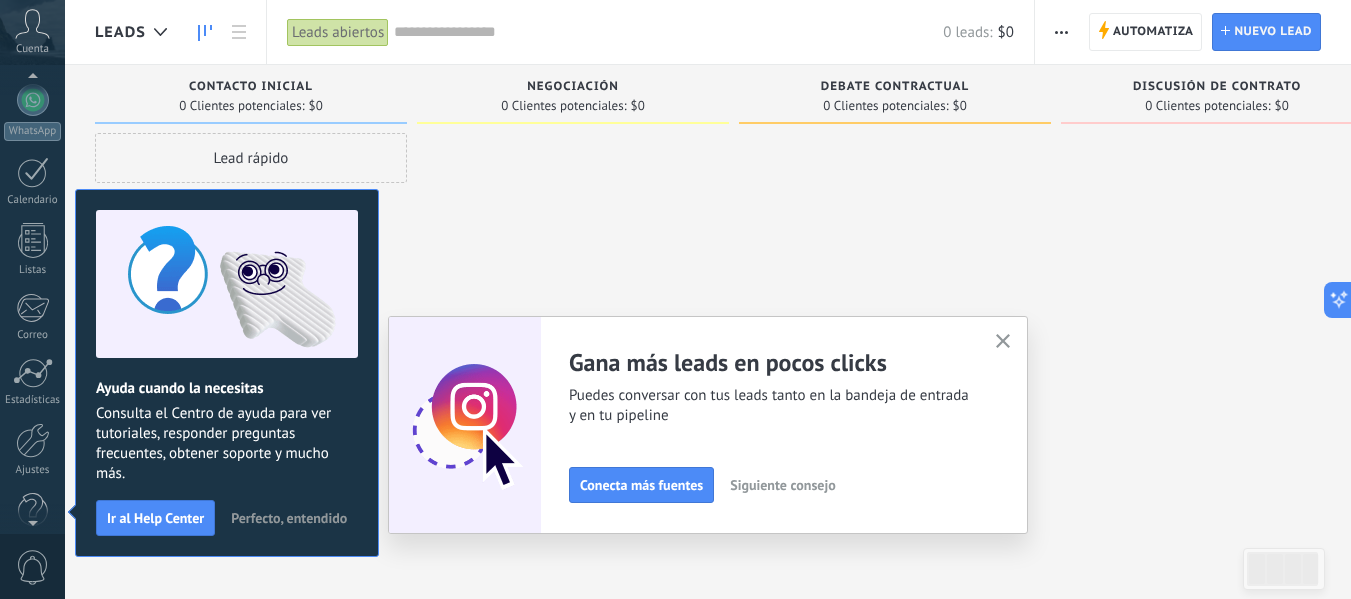 click at bounding box center [33, 440] 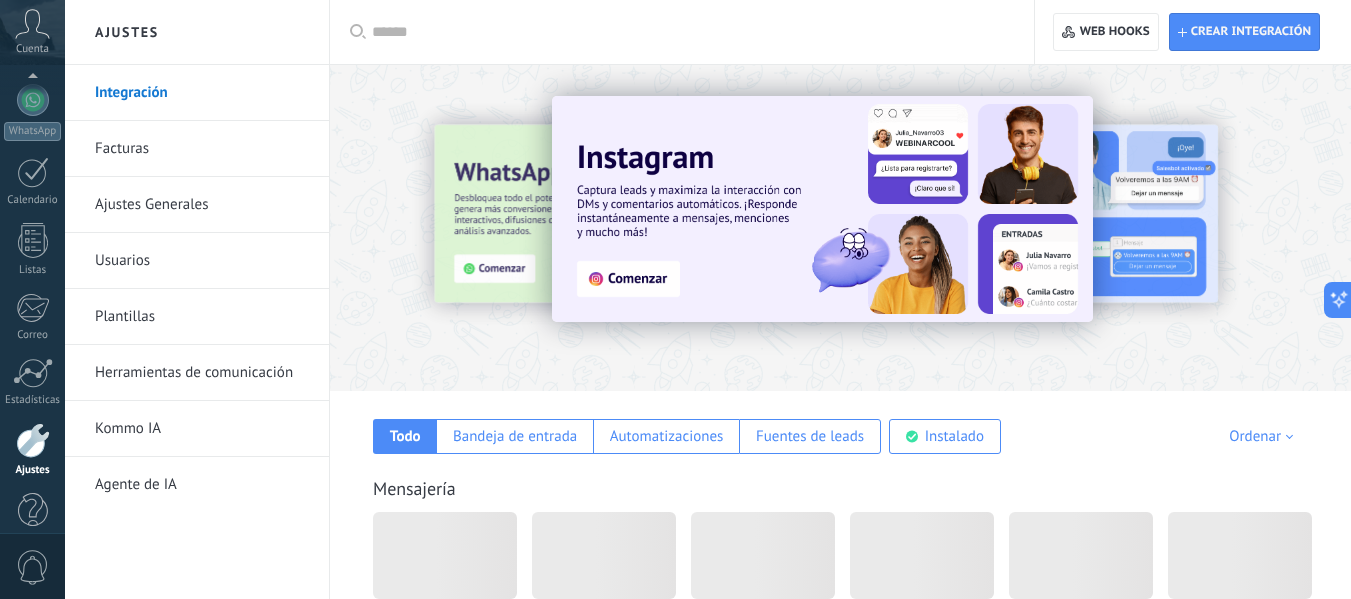 scroll, scrollTop: 233, scrollLeft: 0, axis: vertical 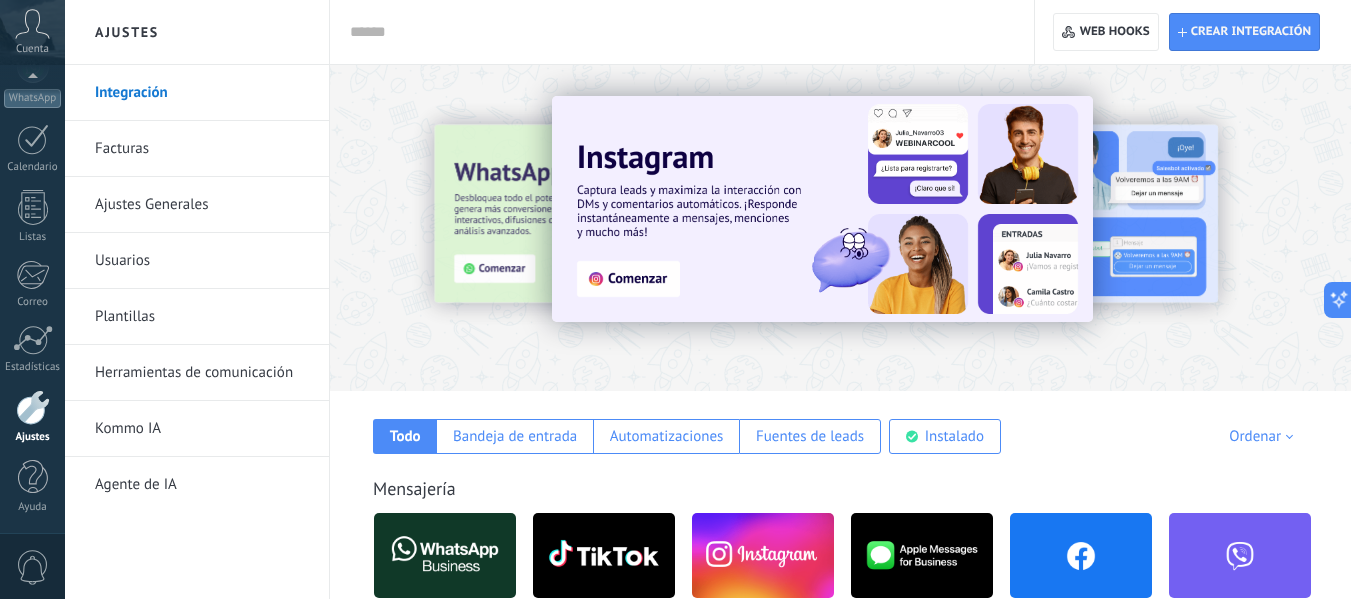 click on "Herramientas de comunicación" at bounding box center (202, 373) 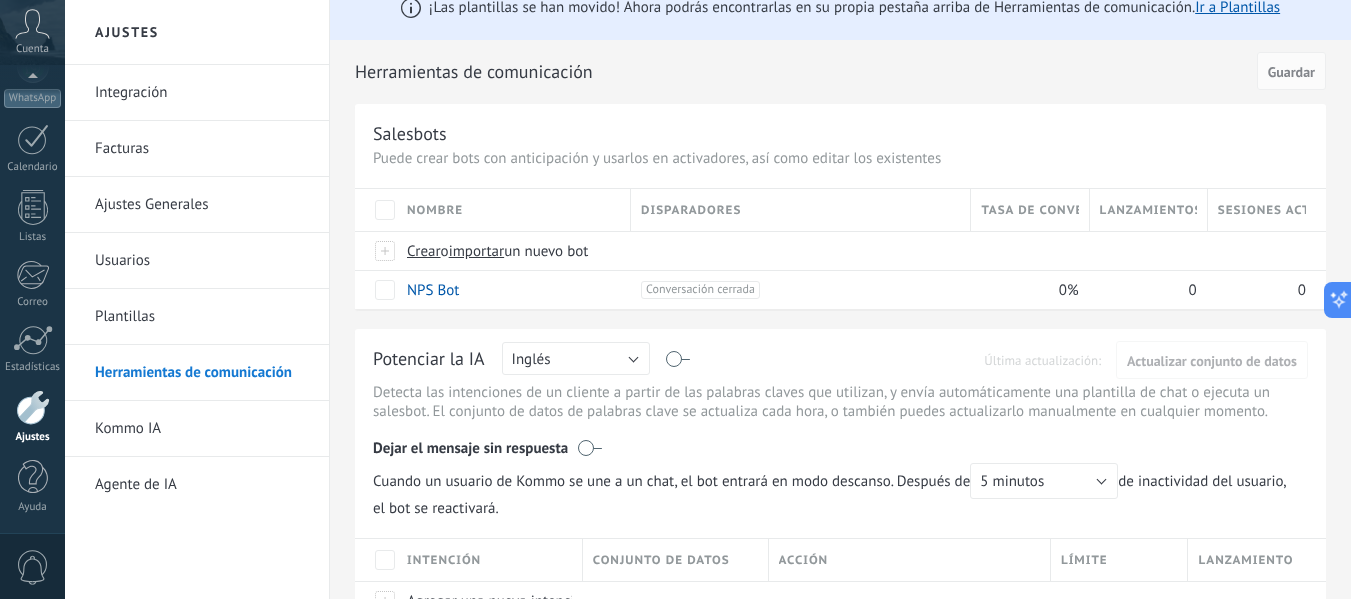 scroll, scrollTop: 0, scrollLeft: 0, axis: both 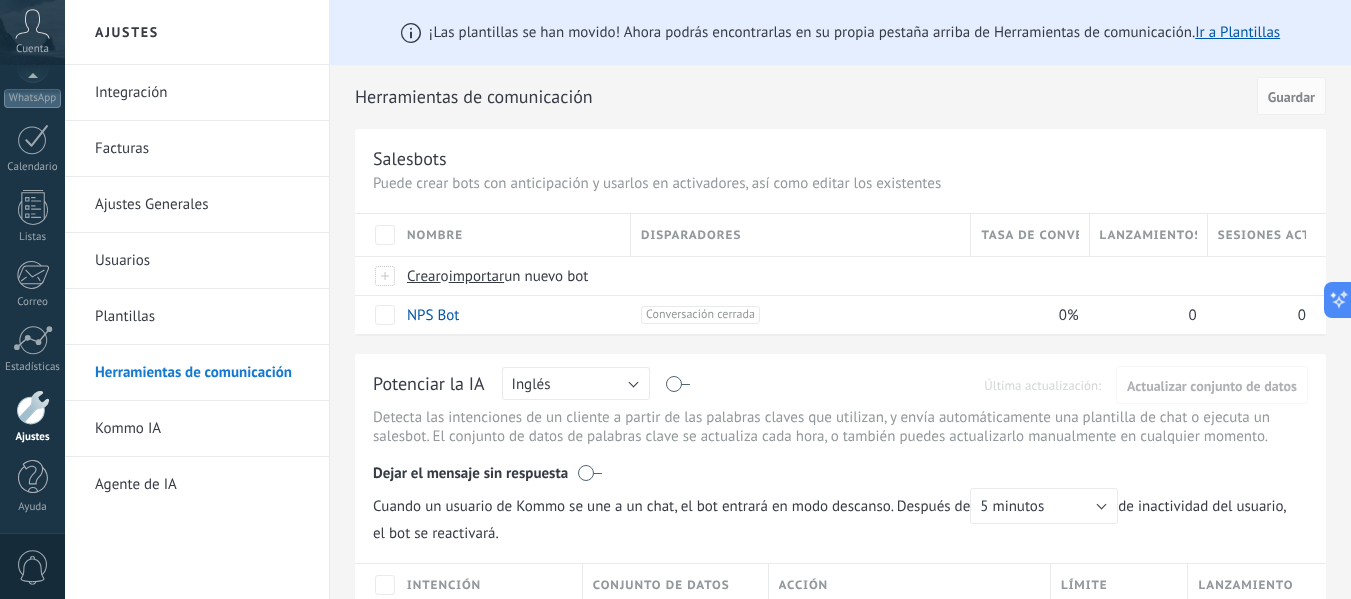 click on "Integración" at bounding box center [202, 93] 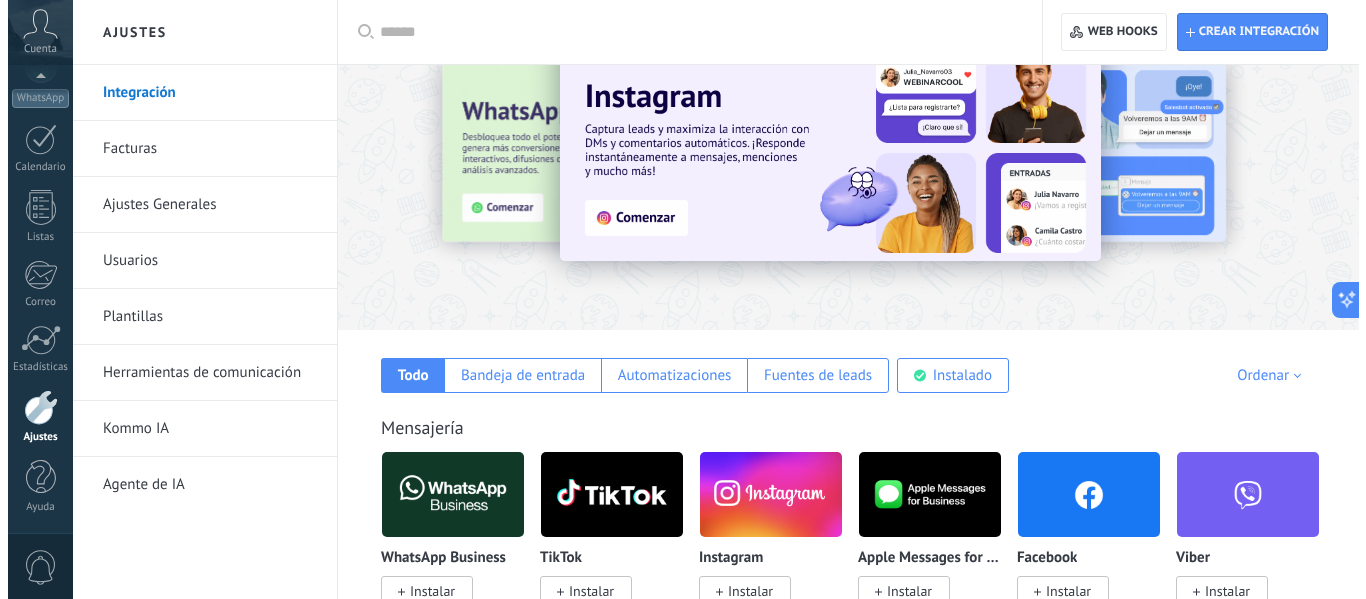 scroll, scrollTop: 200, scrollLeft: 0, axis: vertical 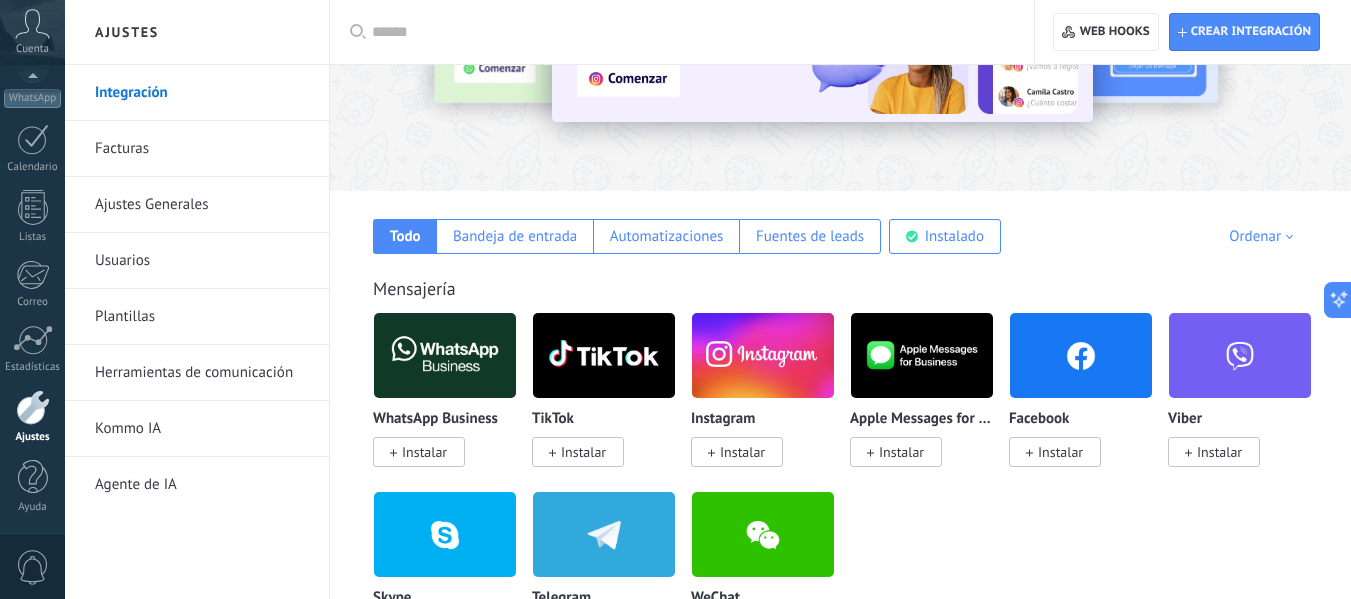 click on "Instalar" at bounding box center (1060, 452) 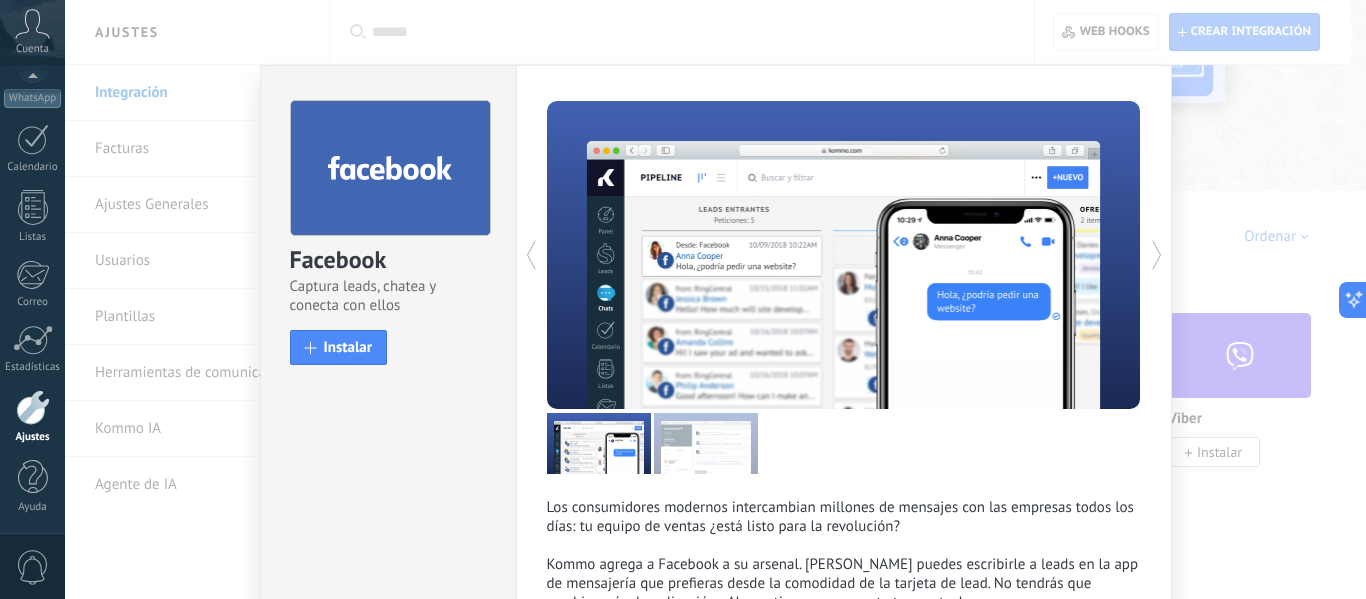 click on "Instalar" at bounding box center (348, 347) 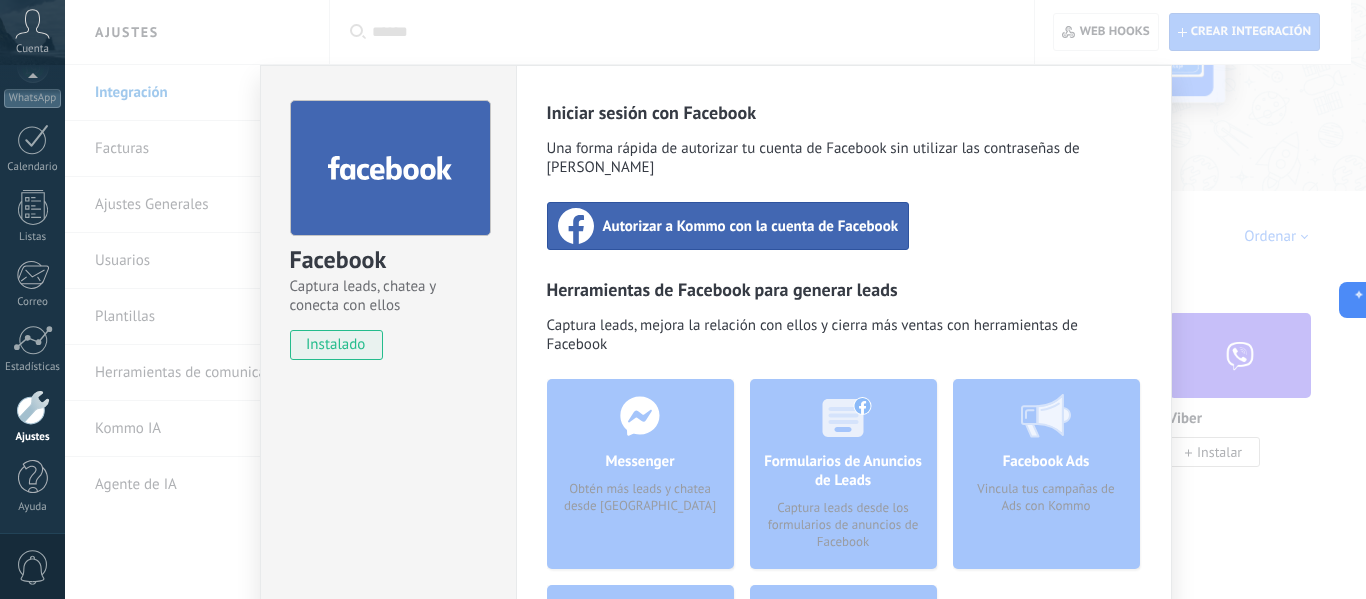 click on "Autorizar a Kommo con la cuenta de Facebook" at bounding box center [751, 226] 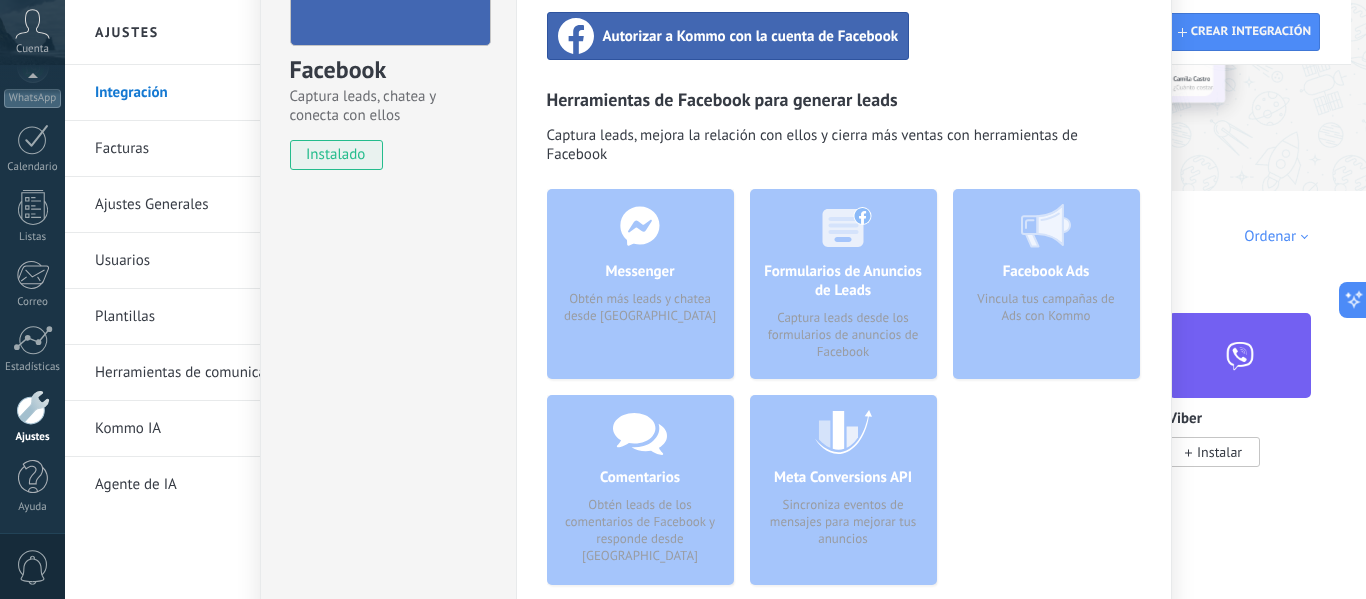 scroll, scrollTop: 0, scrollLeft: 0, axis: both 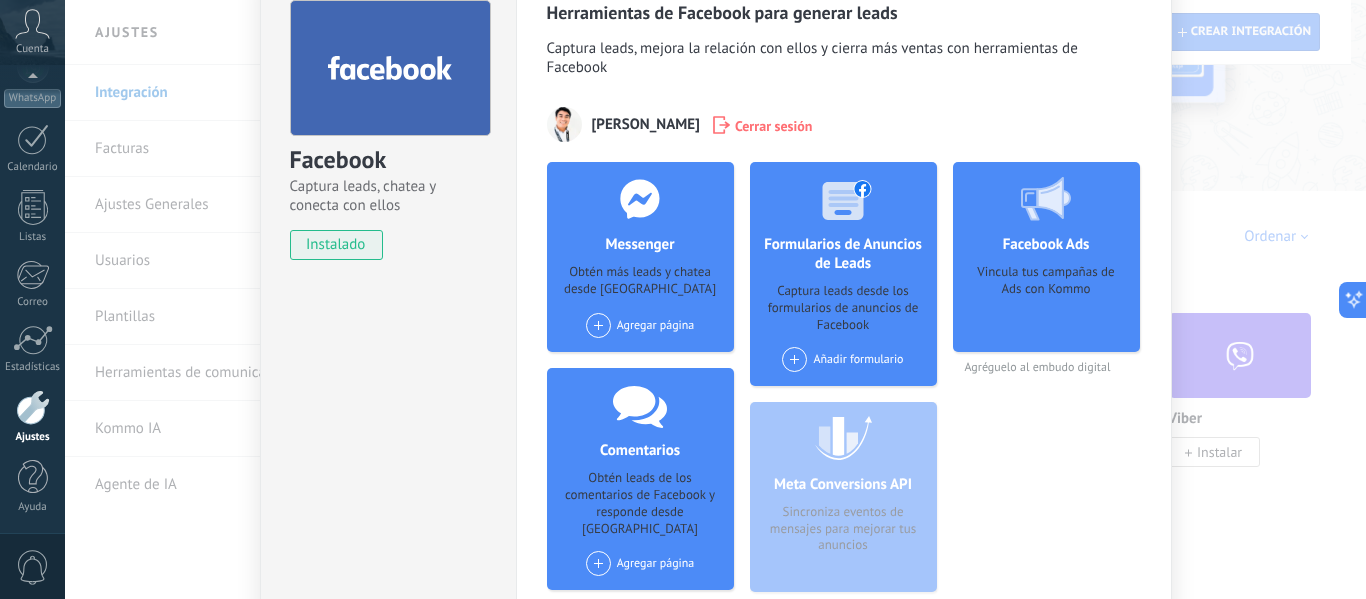 click on "Agregar página" at bounding box center (640, 325) 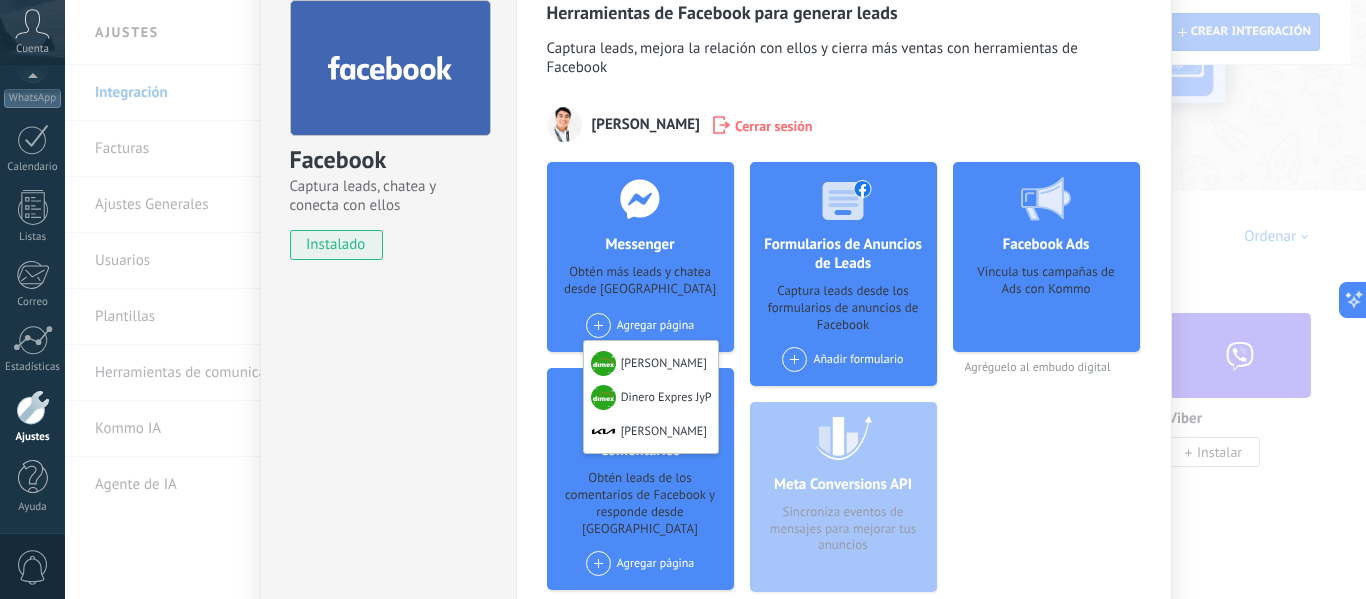 click on "[PERSON_NAME]" at bounding box center (651, 433) 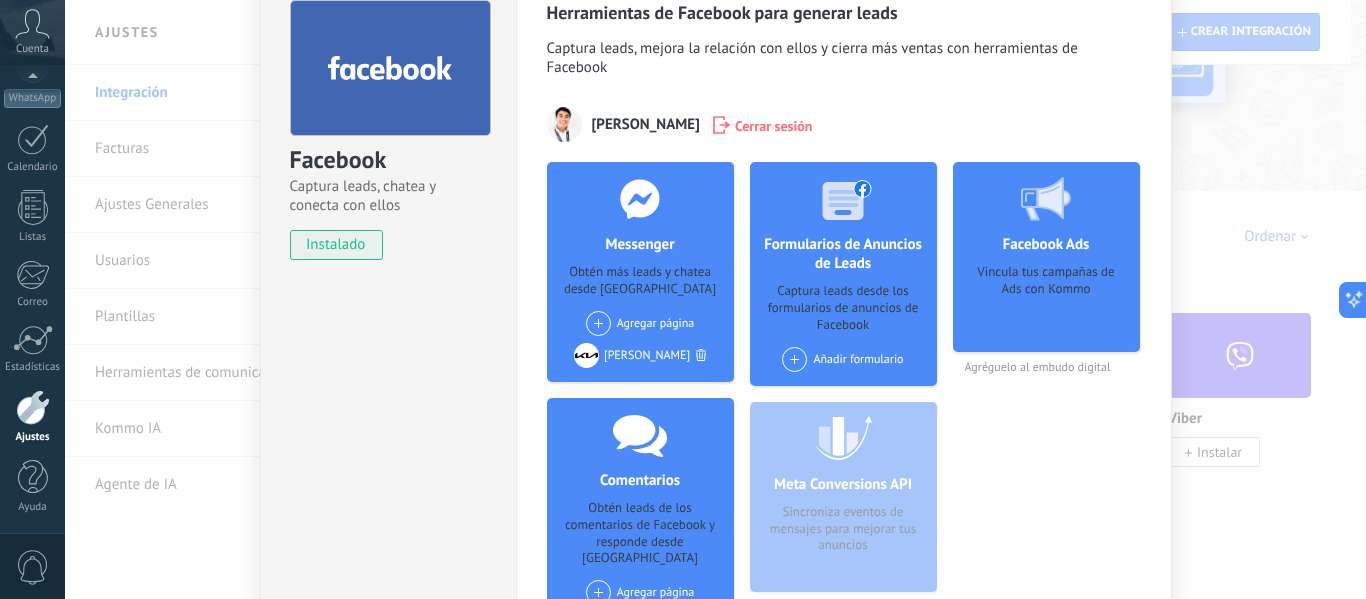 click on "Agregar página" at bounding box center [640, 592] 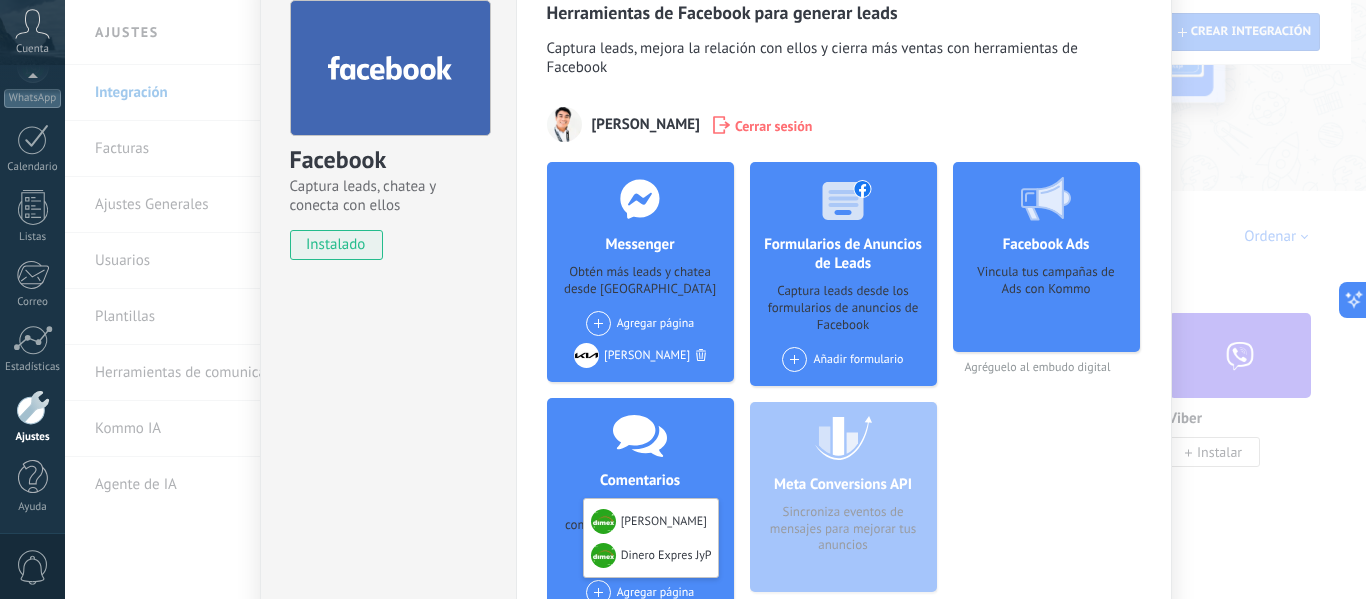 click on "Herramientas de Facebook para generar leads Captura leads, mejora la relación con ellos y cierra más ventas con herramientas de Facebook [PERSON_NAME] Cerrar sesión Messenger Obtén más leads y chatea desde Kommo Agregar página Ayuda JyP Juárez  Dinero Expres JyP Mi KIA JRZ Comentarios Obtén leads de los comentarios de Facebook y responde desde Kommo Agregar página Ayuda JyP Juárez  Dinero Expres JyP Mi KIA JRZ Formularios de Anuncios de Leads Captura leads desde los formularios de anuncios de Facebook Añadir formulario Meta Conversions API Sincroniza eventos de mensajes para mejorar tus anuncios Facebook Ads Vincula tus campañas de Ads con Kommo Agréguelo al embudo digital más" at bounding box center [844, 345] 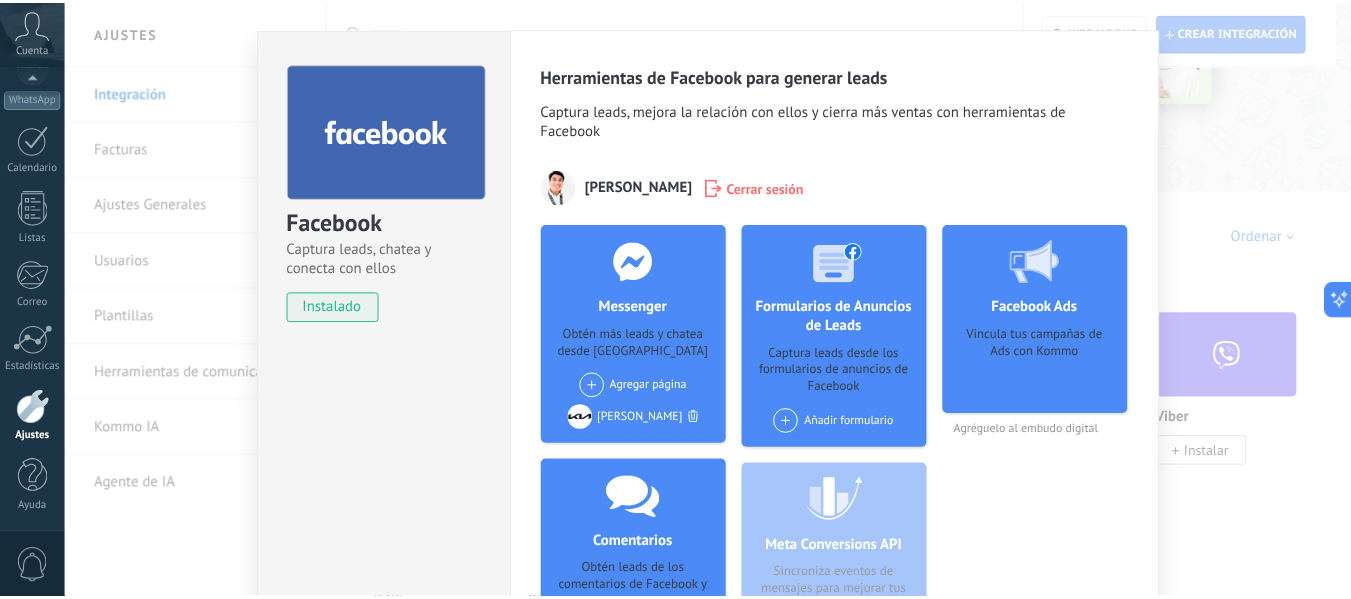 scroll, scrollTop: 0, scrollLeft: 0, axis: both 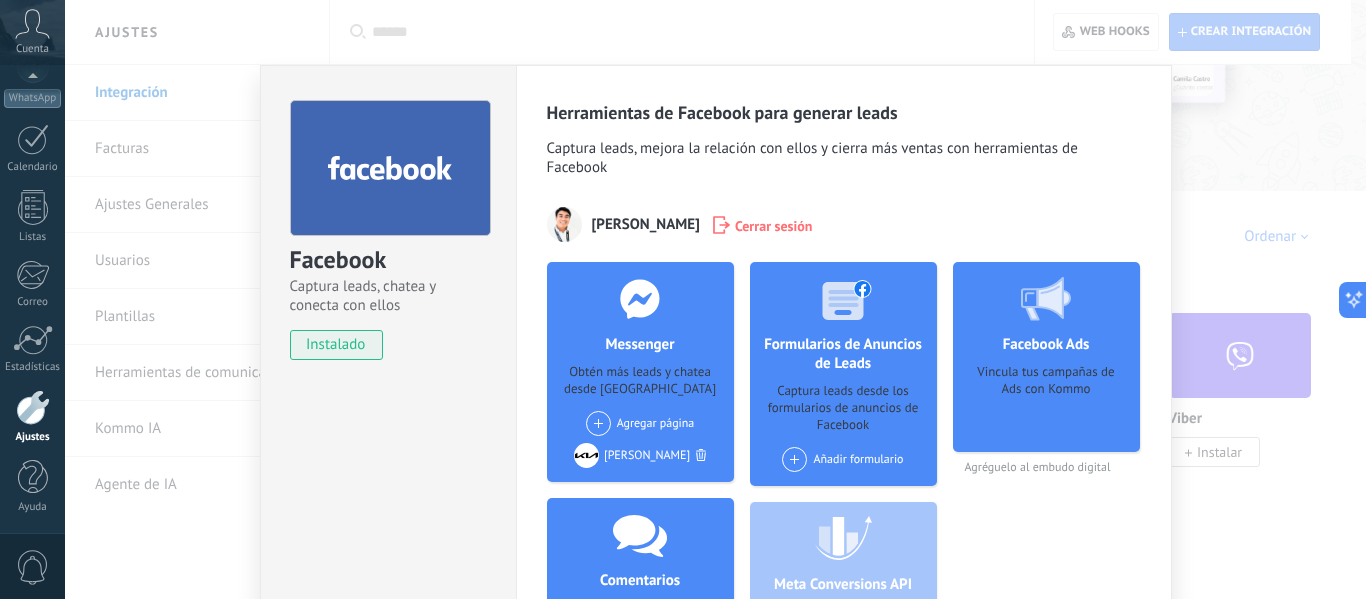 click on "Facebook Captura leads, chatea y conecta con ellos instalado Desinstalar Herramientas de Facebook para generar leads Captura leads, mejora la relación con ellos y cierra más ventas con herramientas de Facebook [PERSON_NAME] Cerrar sesión Messenger Obtén más leads y chatea desde Kommo Agregar página Ayuda JyP Juárez  Dinero Expres JyP Mi KIA JRZ Comentarios Obtén leads de los comentarios de Facebook y responde desde Kommo Agregar página Ayuda JyP Juárez  Dinero Expres JyP Mi KIA JRZ Formularios de Anuncios de Leads Captura leads desde los formularios de anuncios de Facebook Añadir formulario Meta Conversions API Sincroniza eventos de mensajes para mejorar tus anuncios Facebook Ads Vincula tus campañas de Ads con Kommo Agréguelo al embudo digital más" at bounding box center (715, 299) 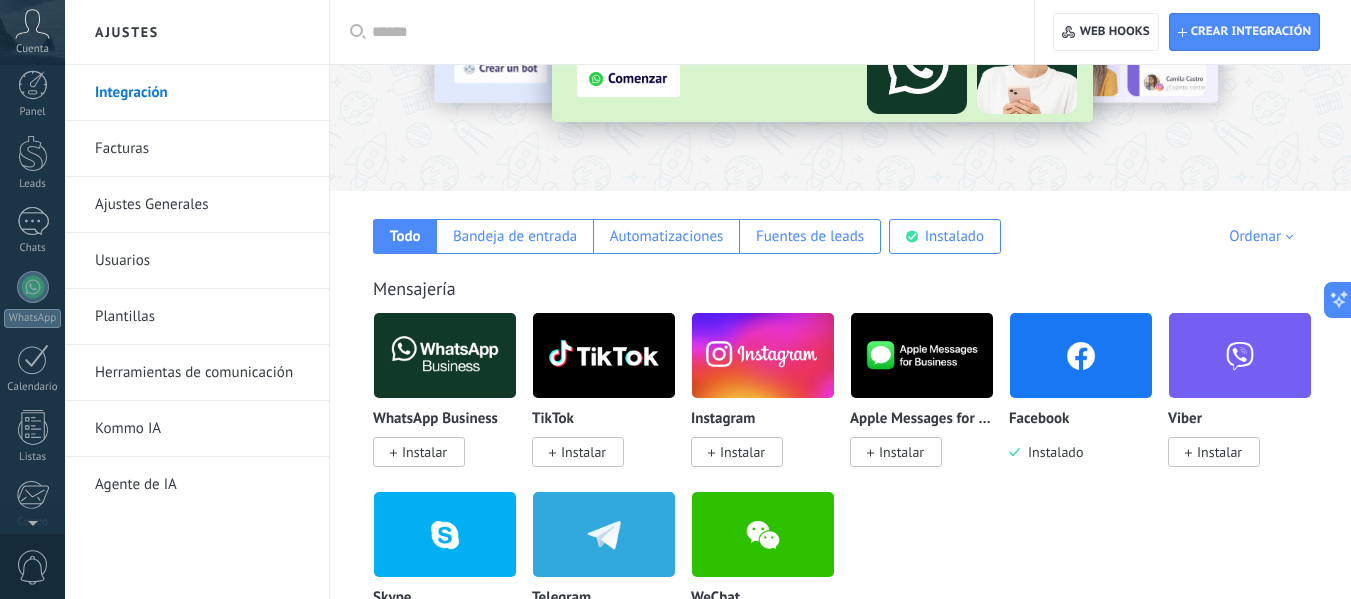 scroll, scrollTop: 0, scrollLeft: 0, axis: both 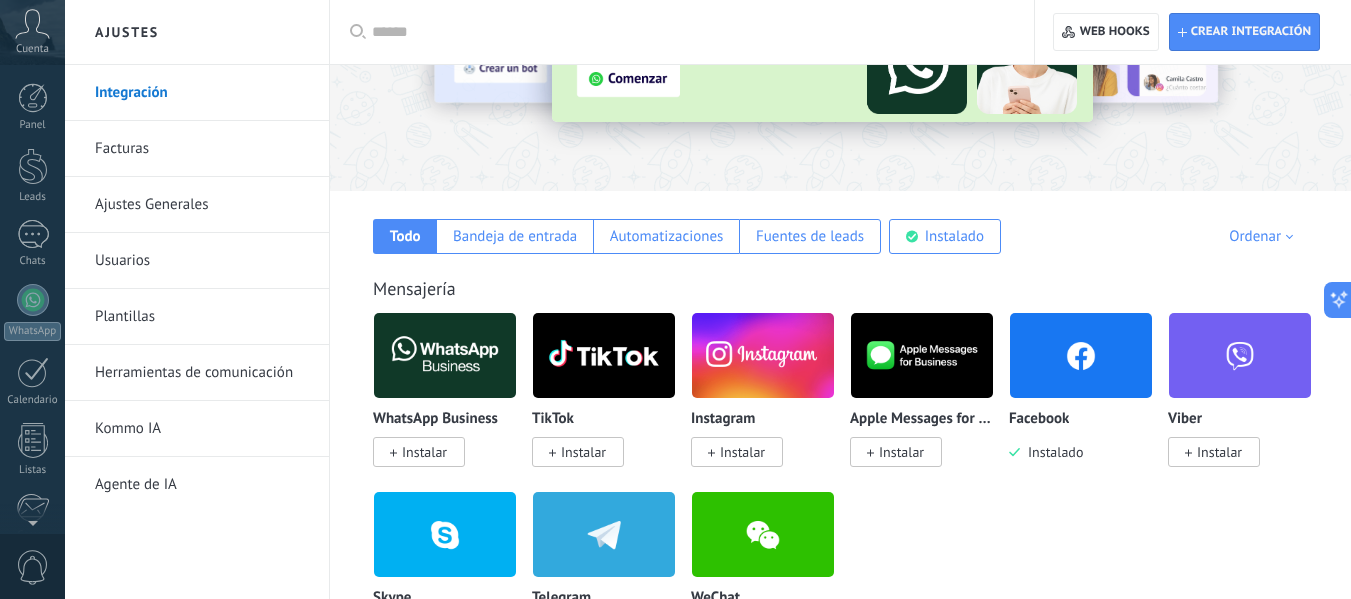 click at bounding box center (33, 166) 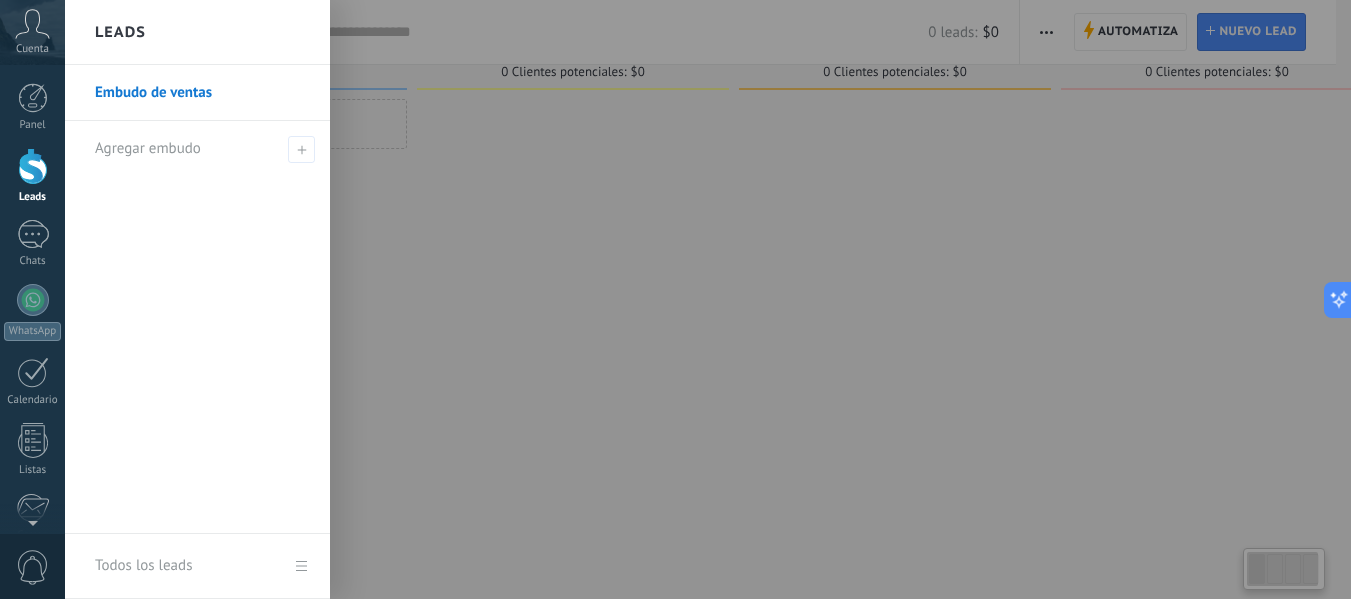 scroll, scrollTop: 0, scrollLeft: 0, axis: both 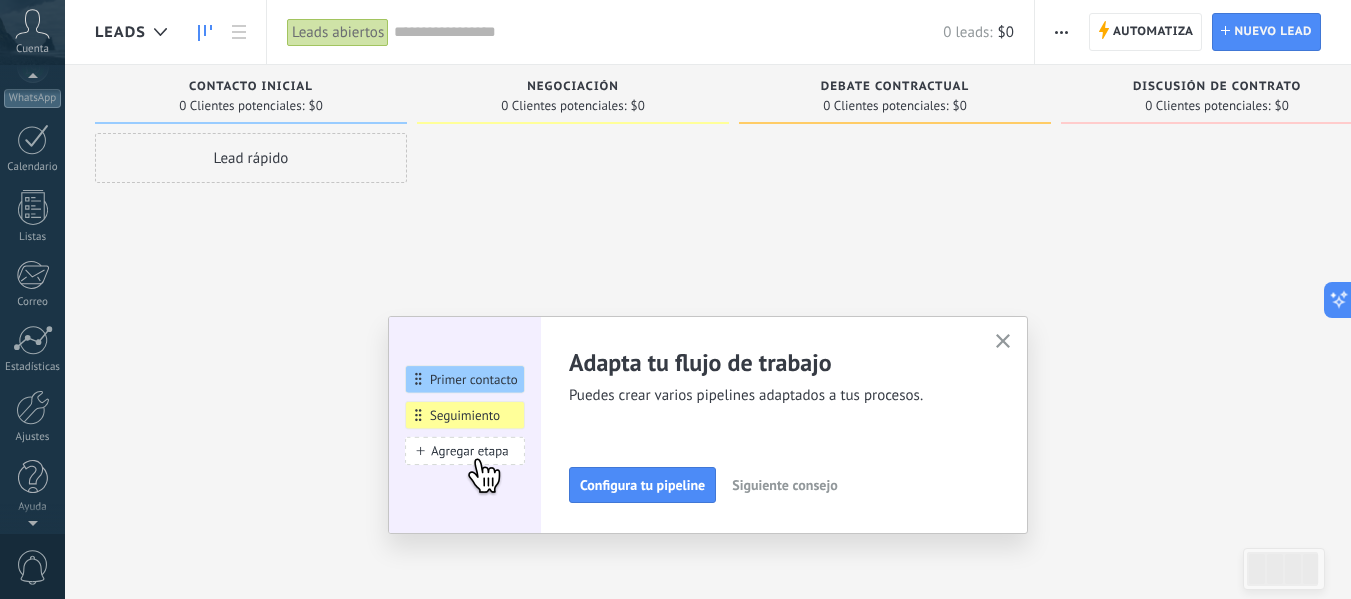 click at bounding box center [33, 407] 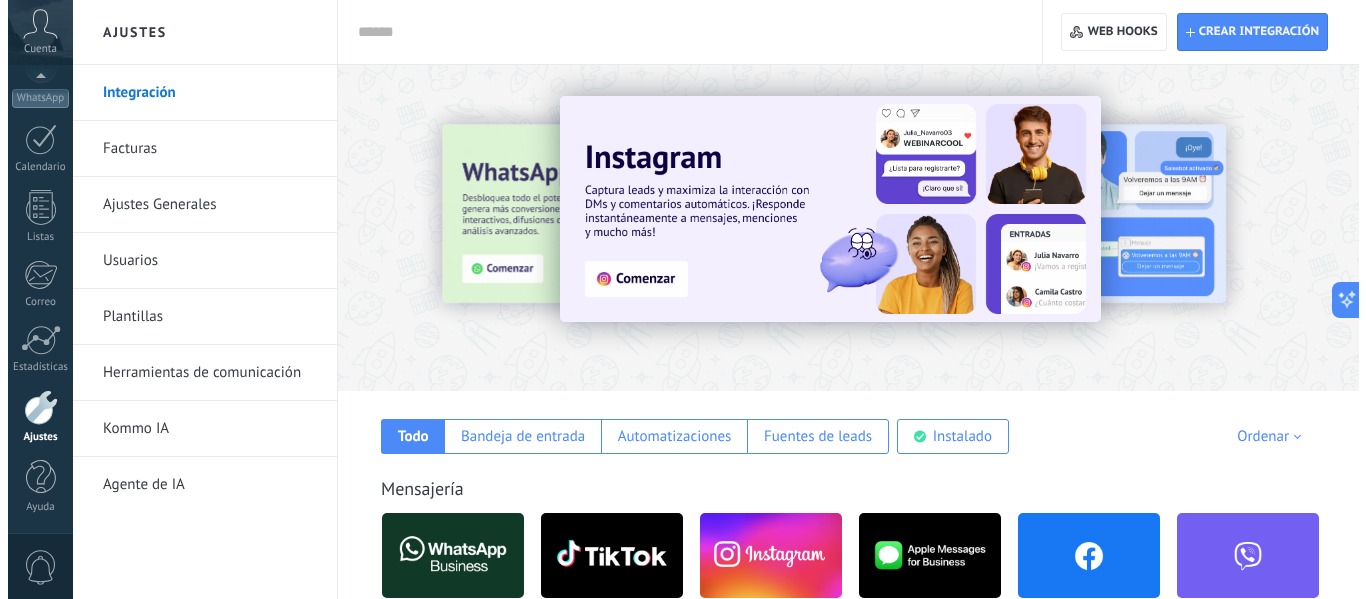 scroll, scrollTop: 300, scrollLeft: 0, axis: vertical 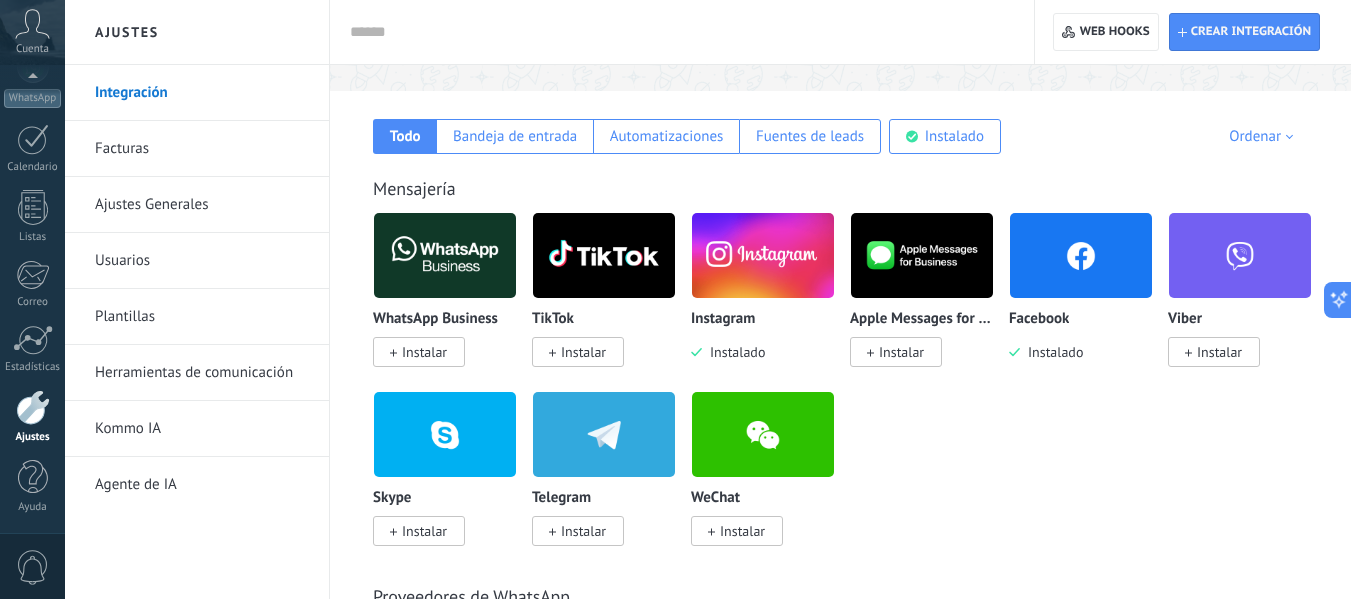 click on "Instalar" at bounding box center (424, 352) 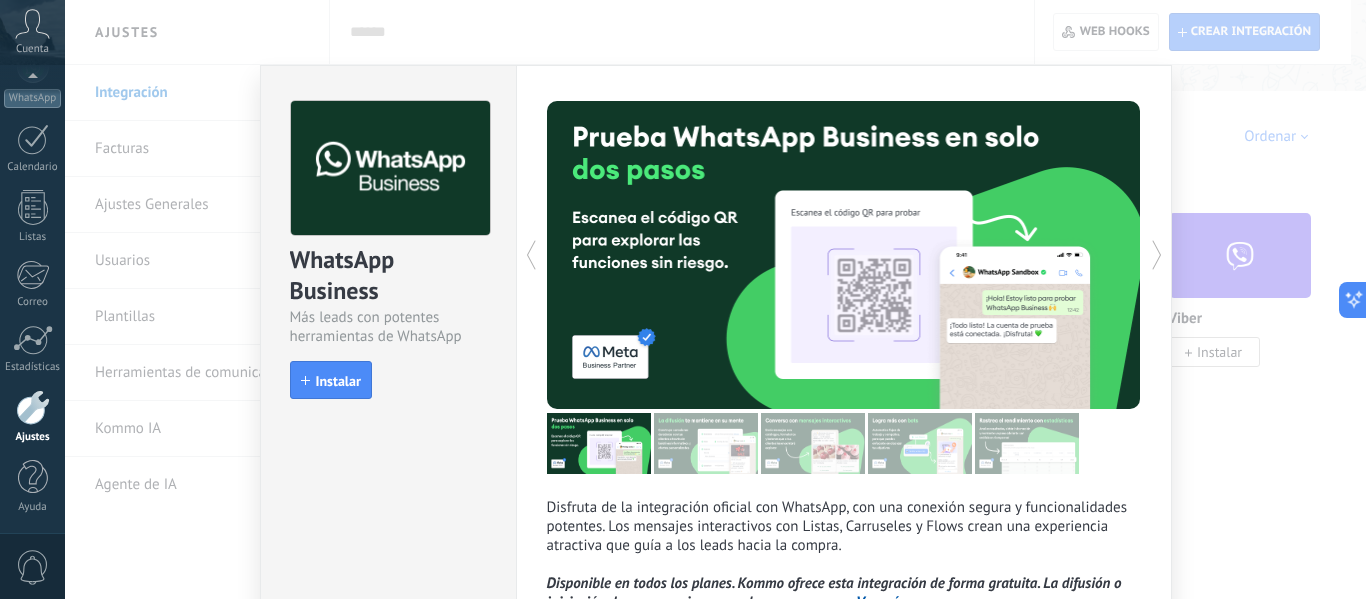 click on "Instalar" at bounding box center [338, 381] 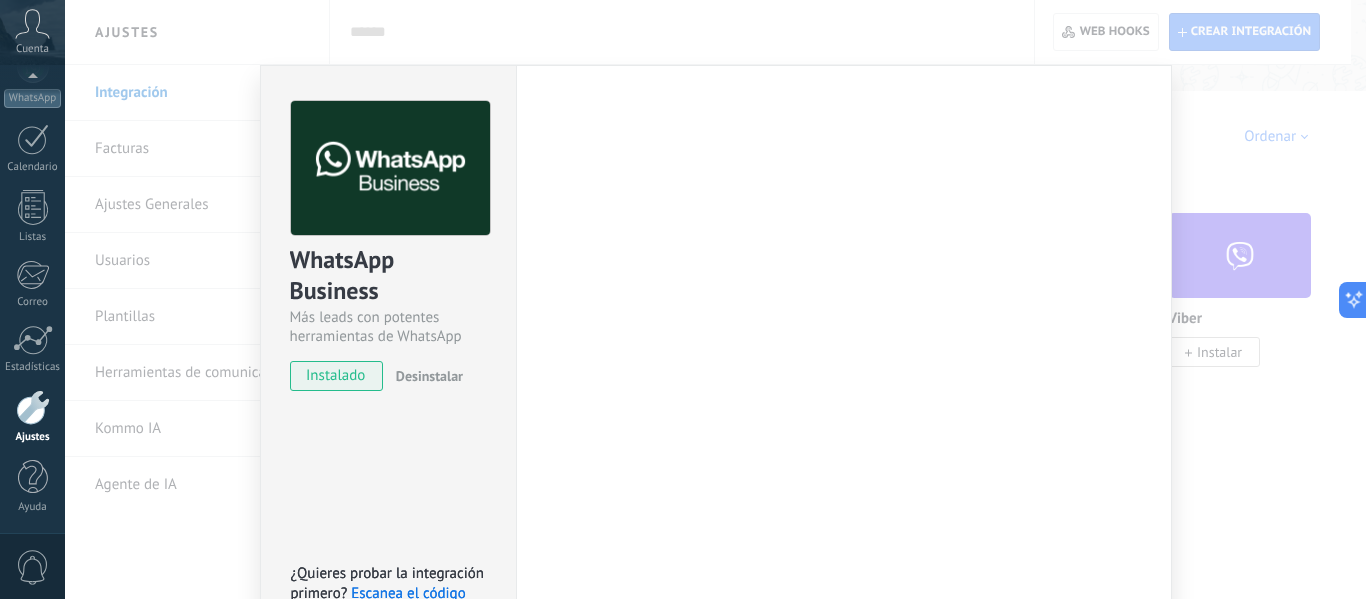 scroll, scrollTop: 136, scrollLeft: 0, axis: vertical 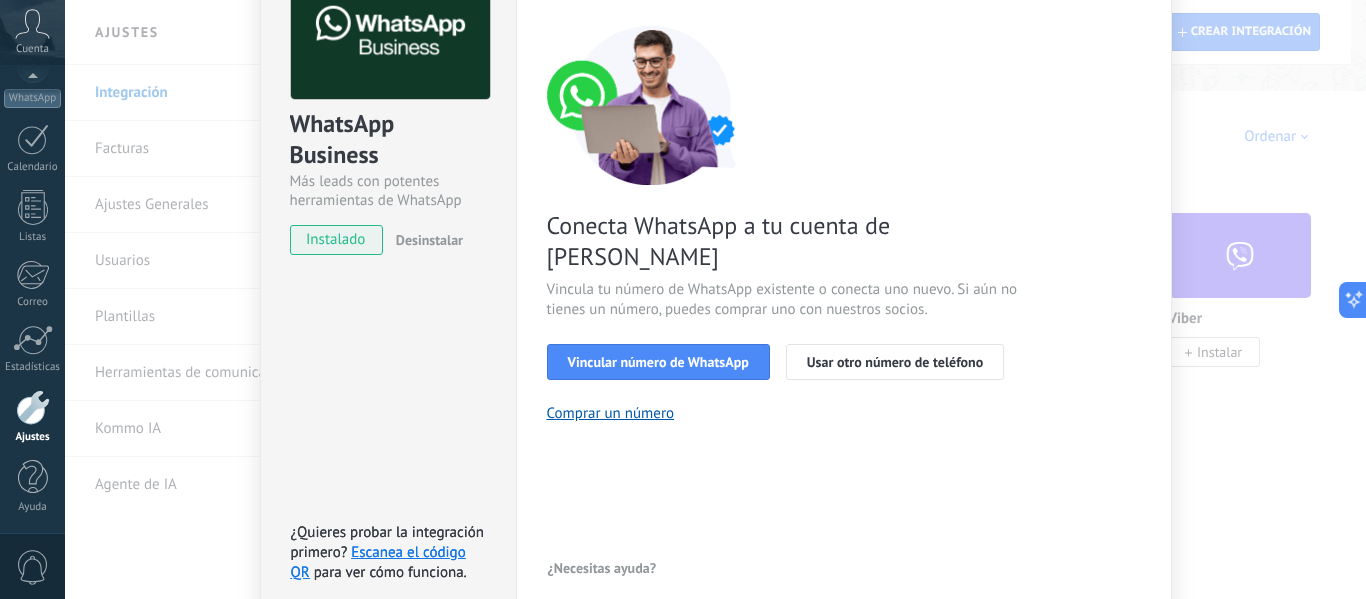 click on "Vincular número de WhatsApp" at bounding box center [658, 362] 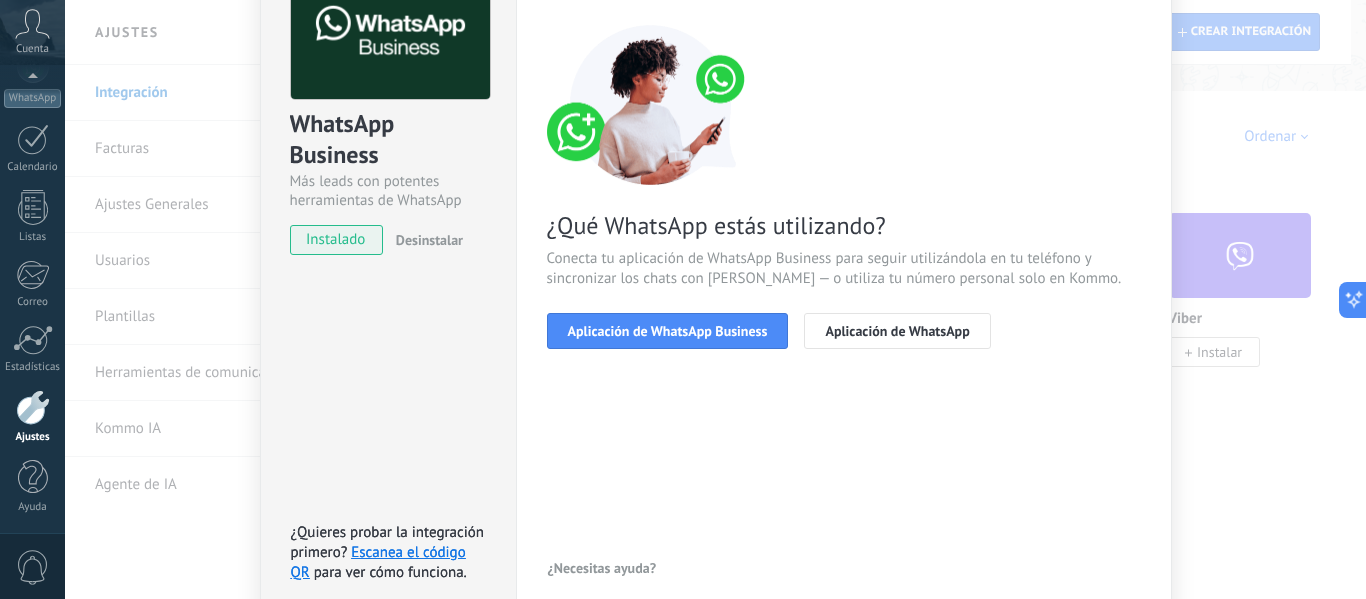 click on "Aplicación de WhatsApp Business" at bounding box center [668, 331] 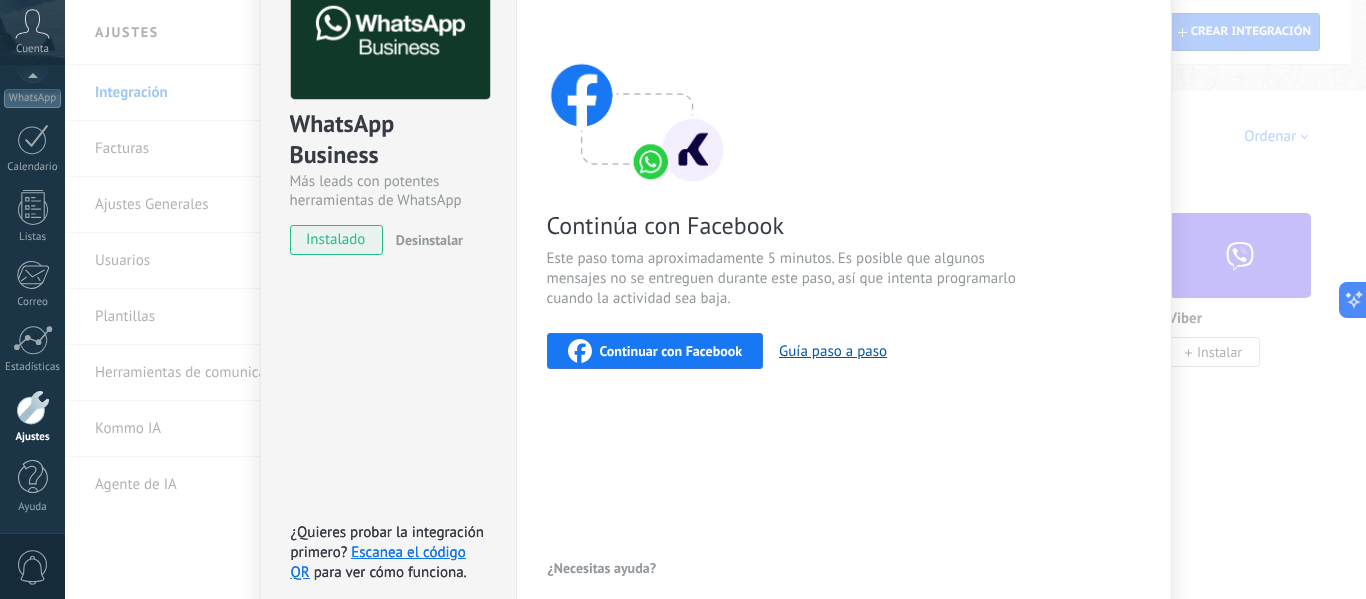 click on "Continuar con Facebook" at bounding box center (671, 351) 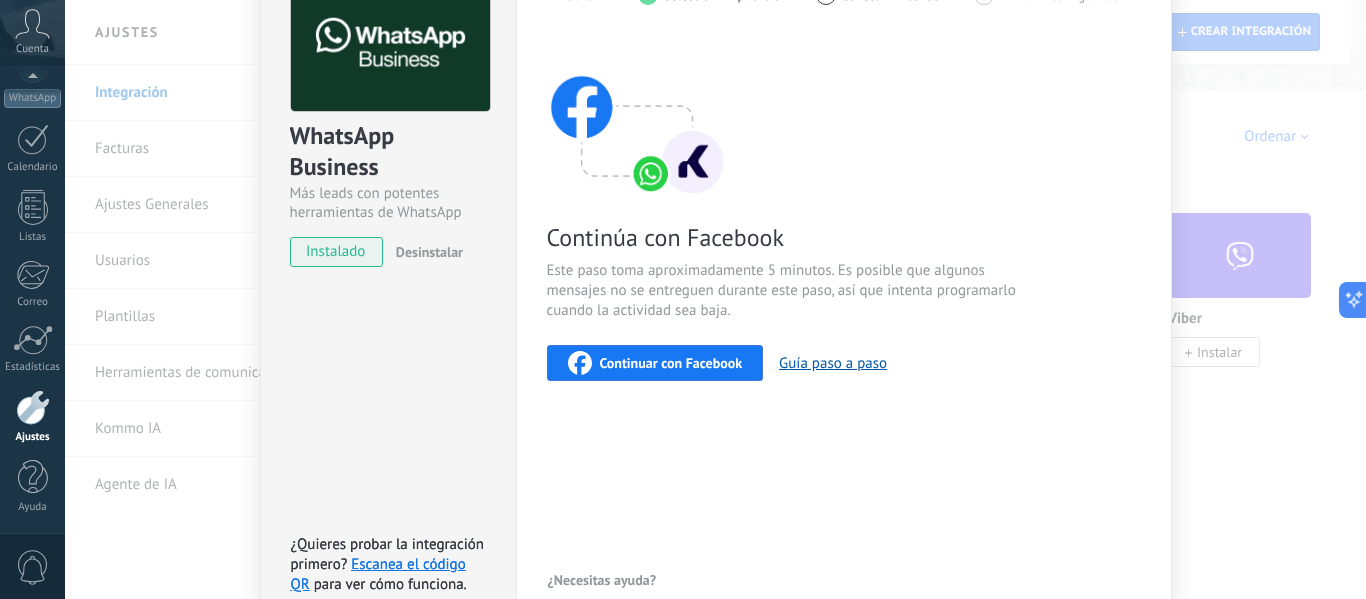 scroll, scrollTop: 131, scrollLeft: 0, axis: vertical 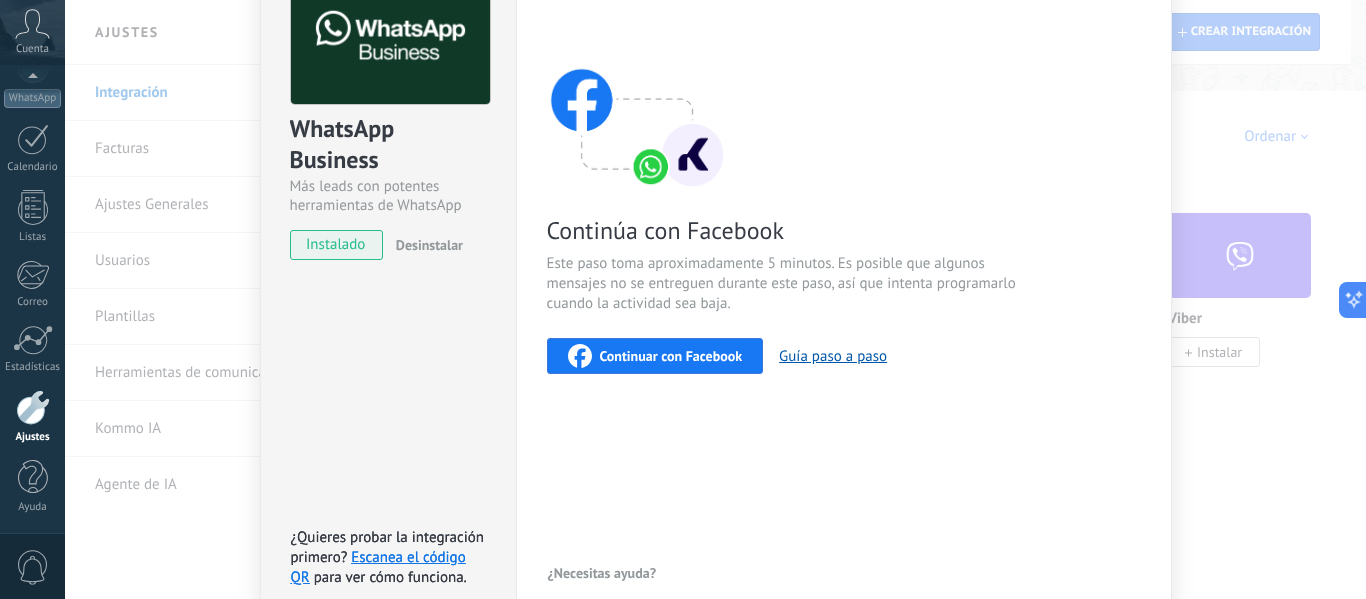 click on "Continuar con Facebook" at bounding box center (671, 356) 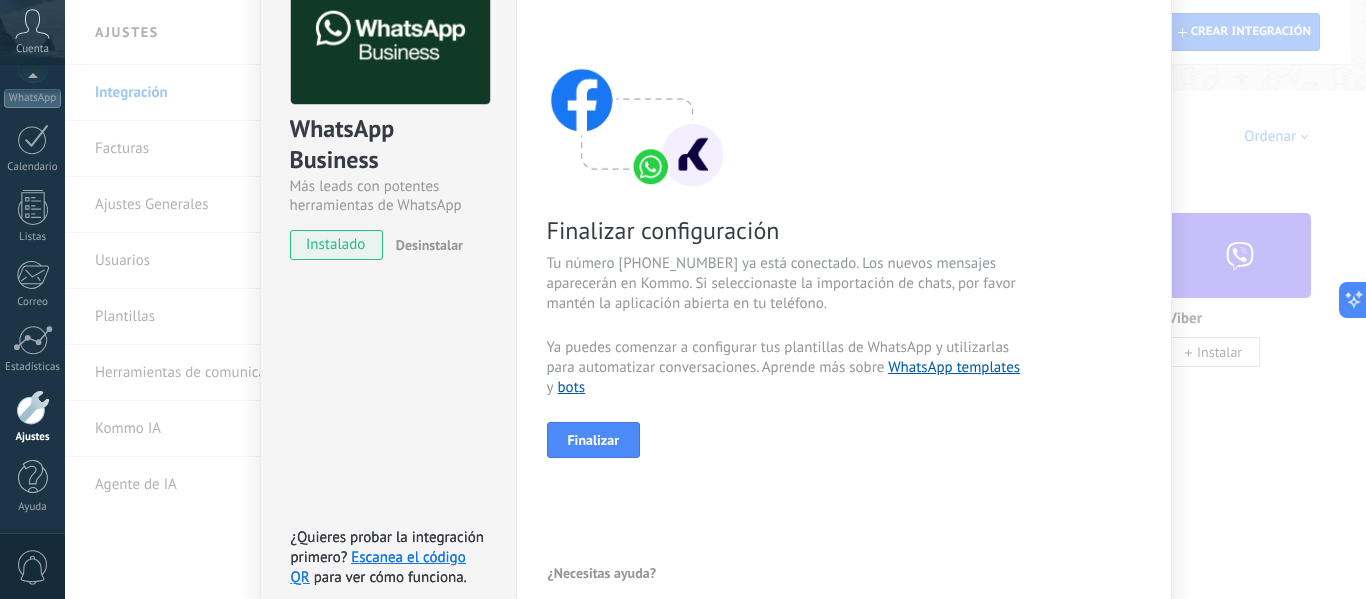 click on "Finalizar" at bounding box center [594, 440] 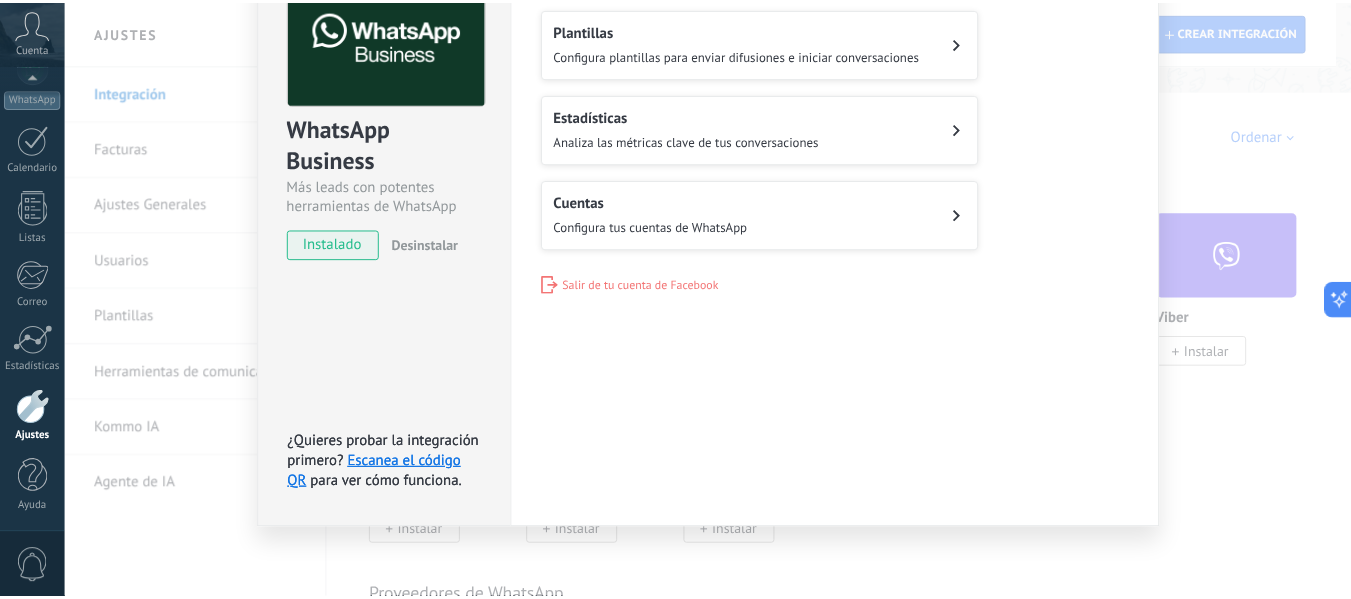 scroll, scrollTop: 0, scrollLeft: 0, axis: both 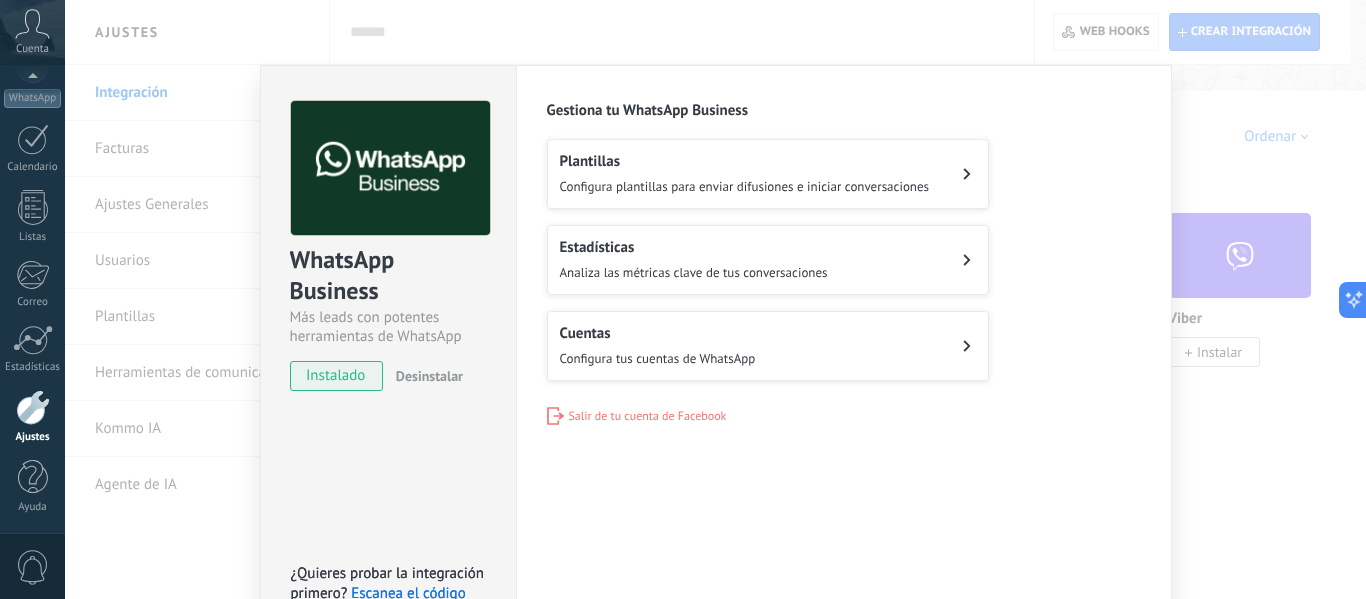 click on "WhatsApp Business Más leads con potentes herramientas de WhatsApp instalado Desinstalar ¿Quieres probar la integración primero?   Escanea el código QR   para ver cómo funciona. ¿Quieres probar la integración primero?   Escanea el código QR   para ver cómo funciona. Configuraciones Autorizaciones Esta pestaña registra a los usuarios que han concedido acceso a las integración a esta cuenta. Si deseas remover la posibilidad que un usuario pueda enviar solicitudes a la cuenta en nombre de esta integración, puedes revocar el acceso. Si el acceso a todos los usuarios es revocado, la integración dejará de funcionar. Esta aplicacion está instalada, pero nadie le ha dado acceso aun. WhatsApp Cloud API más _:  Guardar Gestiona tu WhatsApp Business Plantillas Configura plantillas para enviar difusiones e iniciar conversaciones Estadísticas Analiza las métricas clave de tus conversaciones Cuentas Configura tus cuentas de WhatsApp Salir de tu cuenta de Facebook" at bounding box center (715, 299) 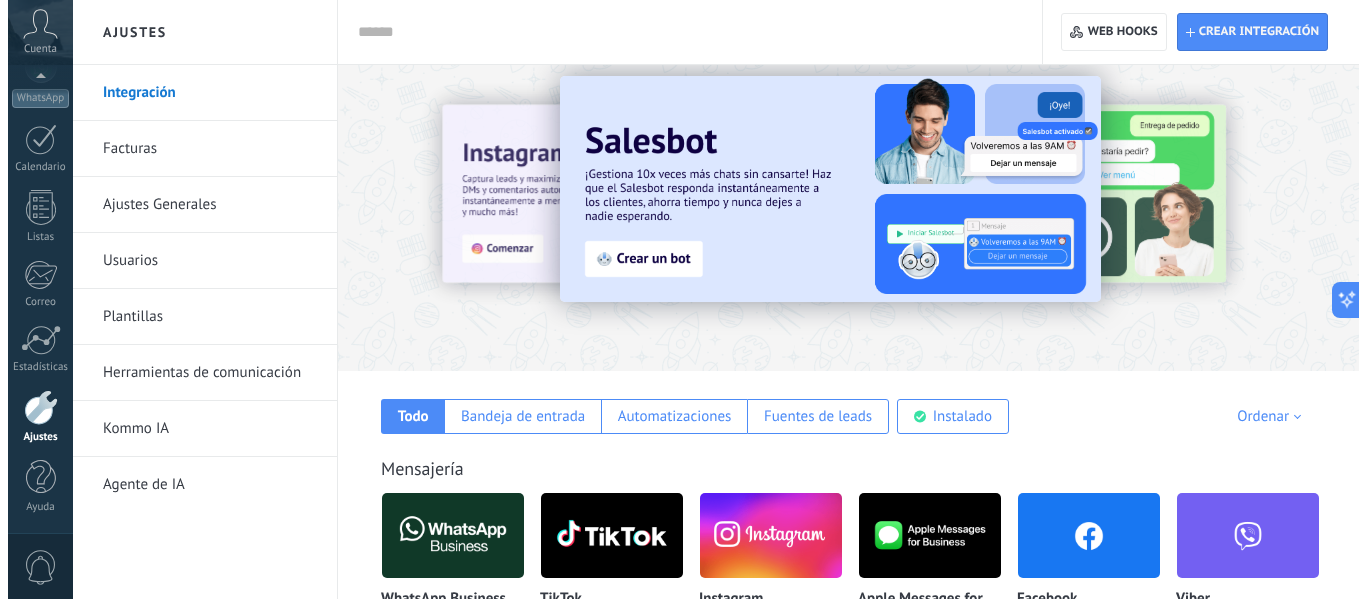 scroll, scrollTop: 0, scrollLeft: 0, axis: both 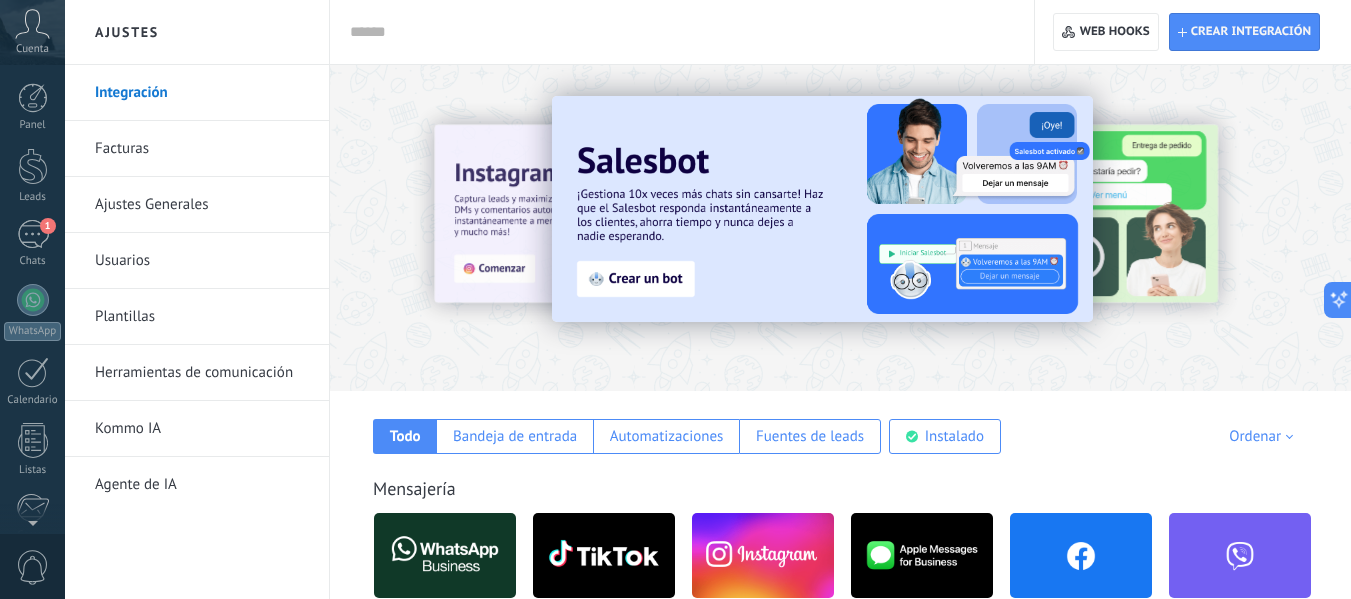 click on "1" at bounding box center (33, 234) 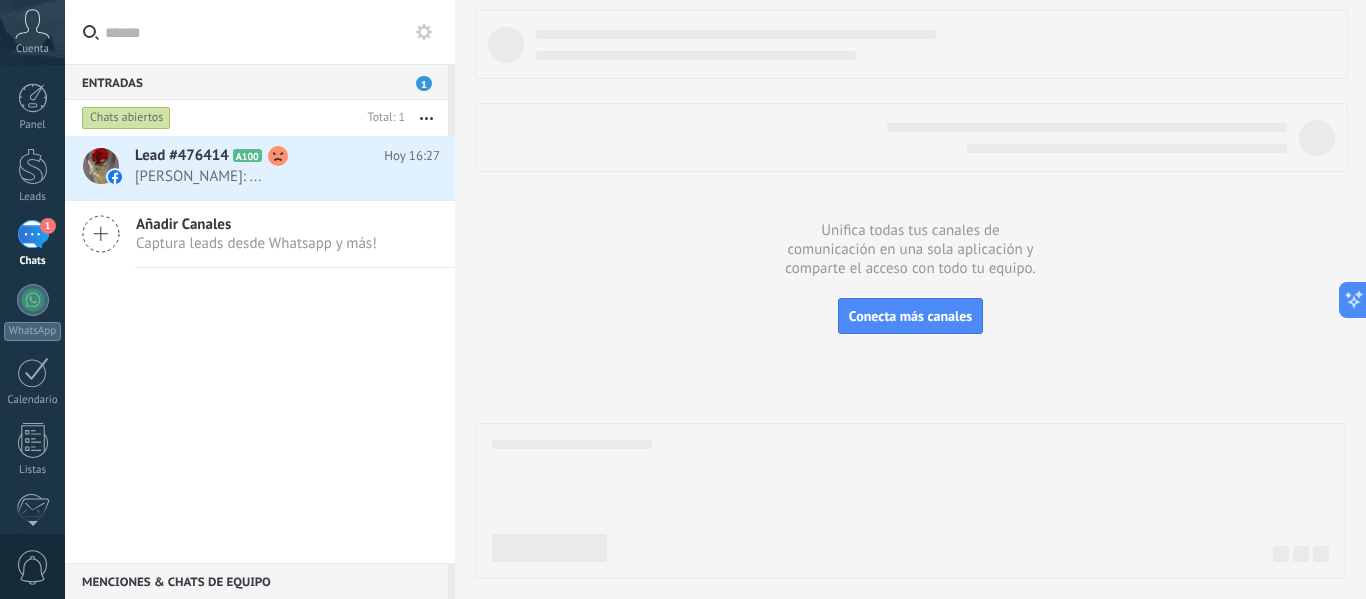 click on "[PERSON_NAME]: ..." at bounding box center (268, 176) 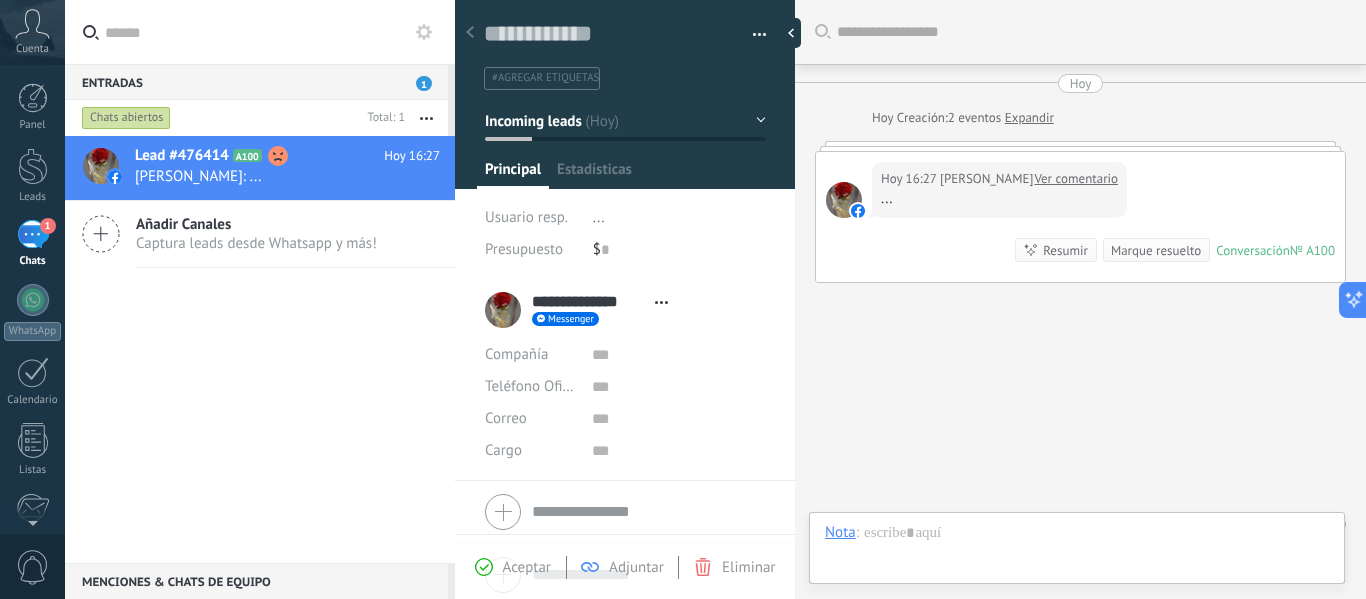 scroll, scrollTop: 33, scrollLeft: 0, axis: vertical 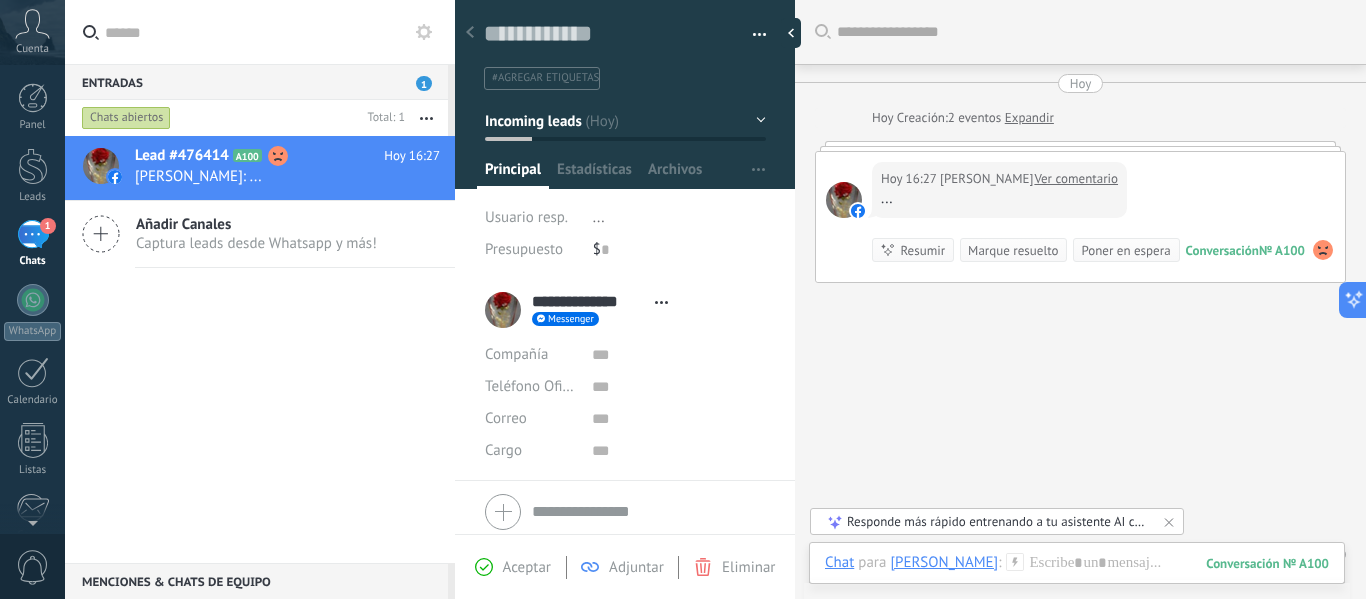 click on "Ver comentario" at bounding box center [1076, 179] 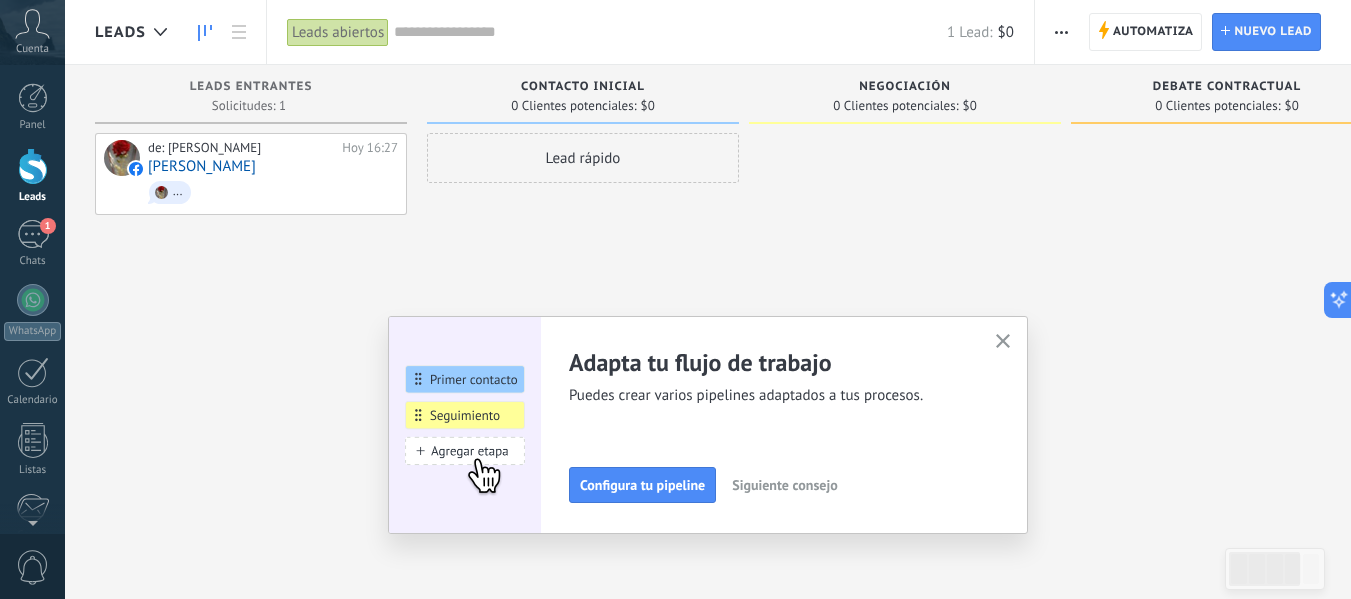 click on "1" at bounding box center (33, 234) 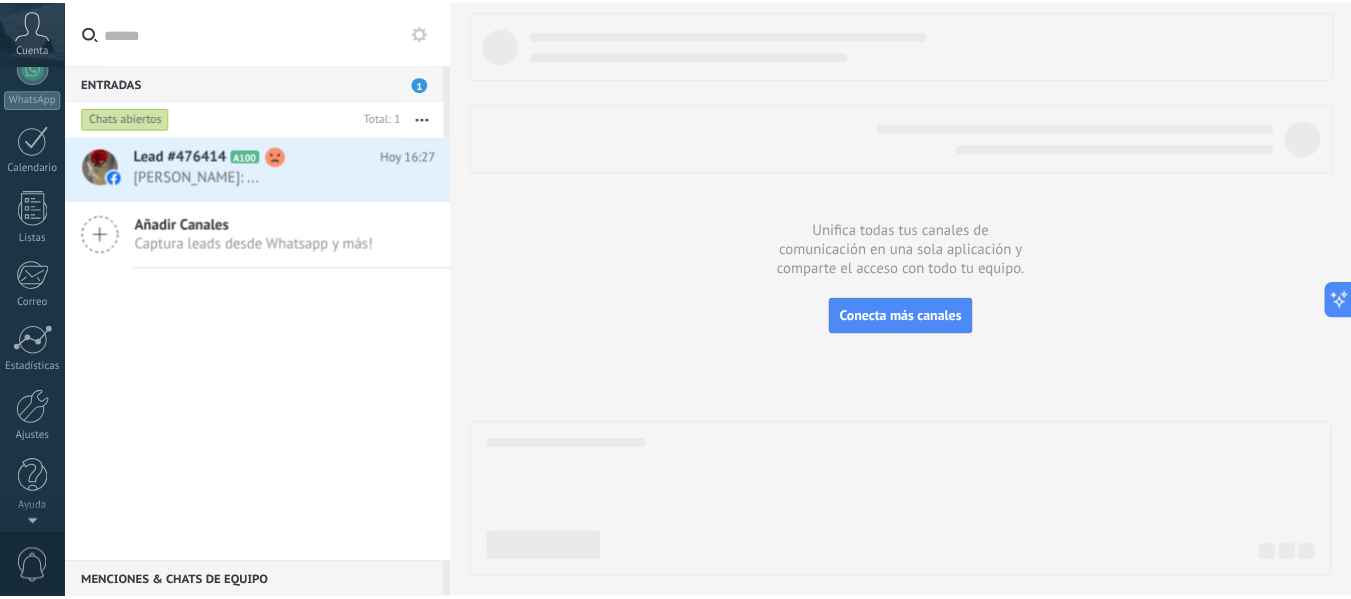 scroll, scrollTop: 0, scrollLeft: 0, axis: both 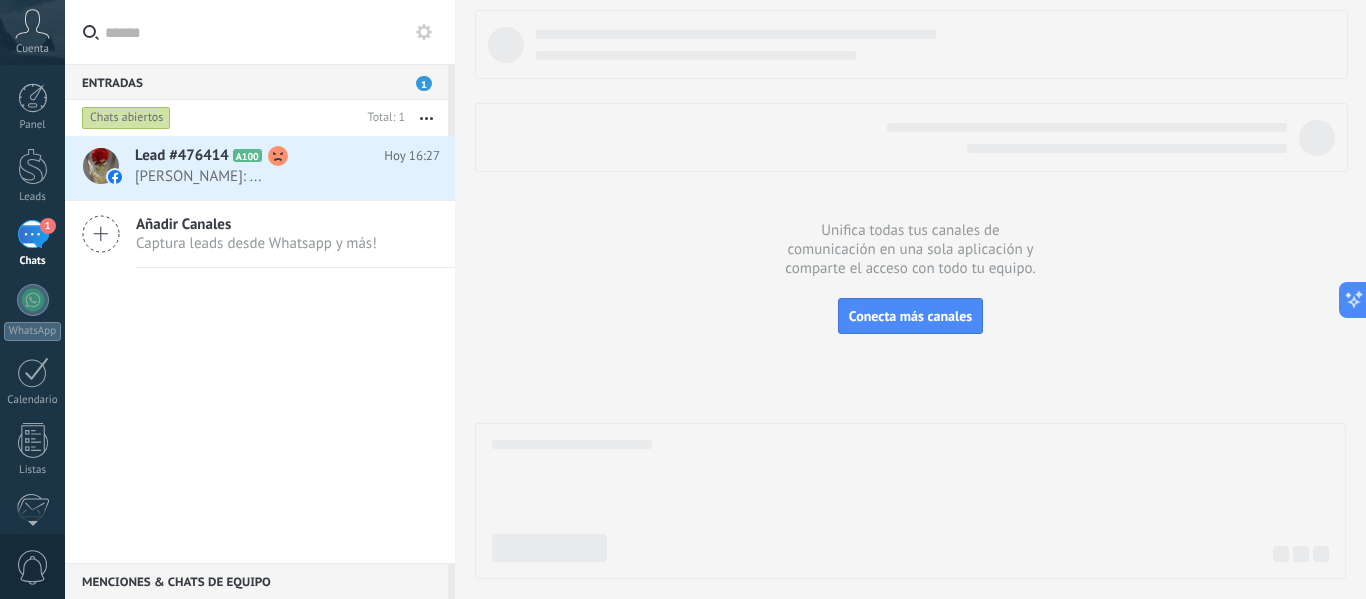 click 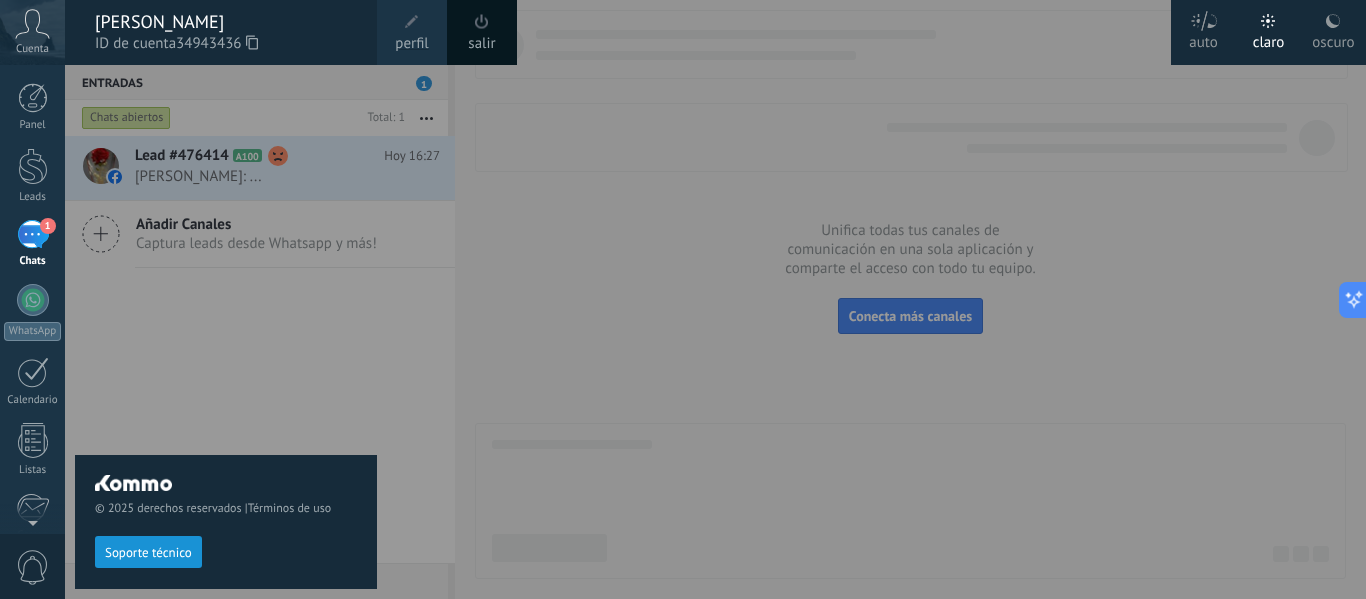 click at bounding box center [33, 98] 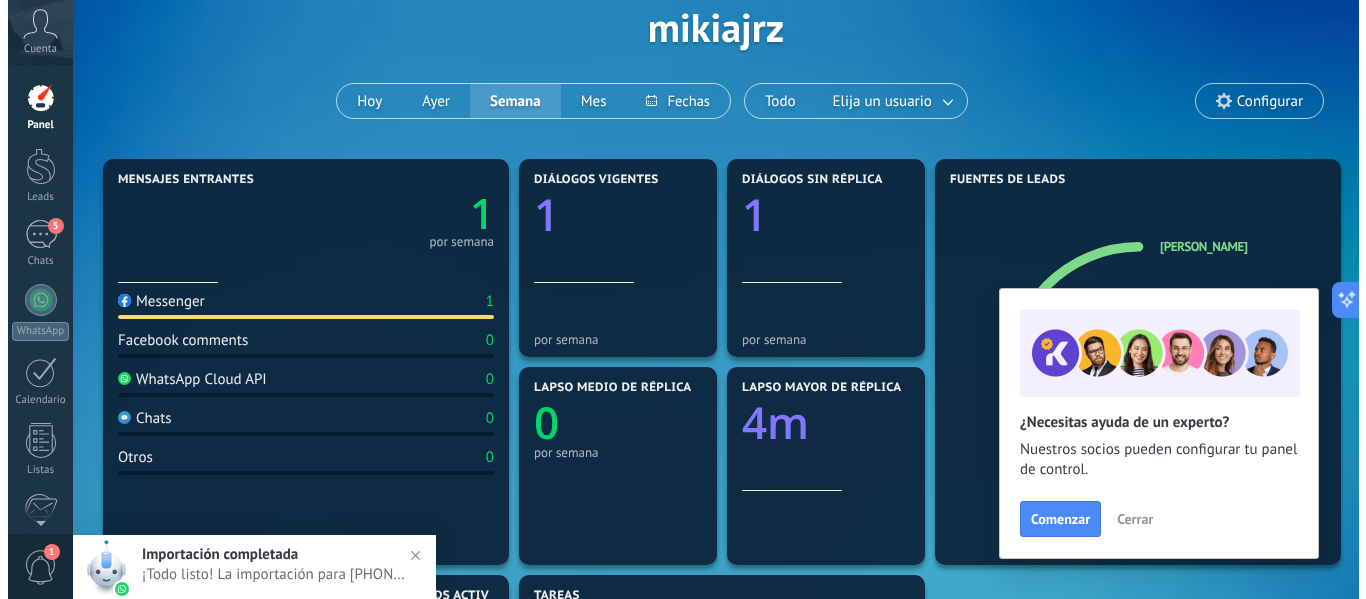 scroll, scrollTop: 0, scrollLeft: 0, axis: both 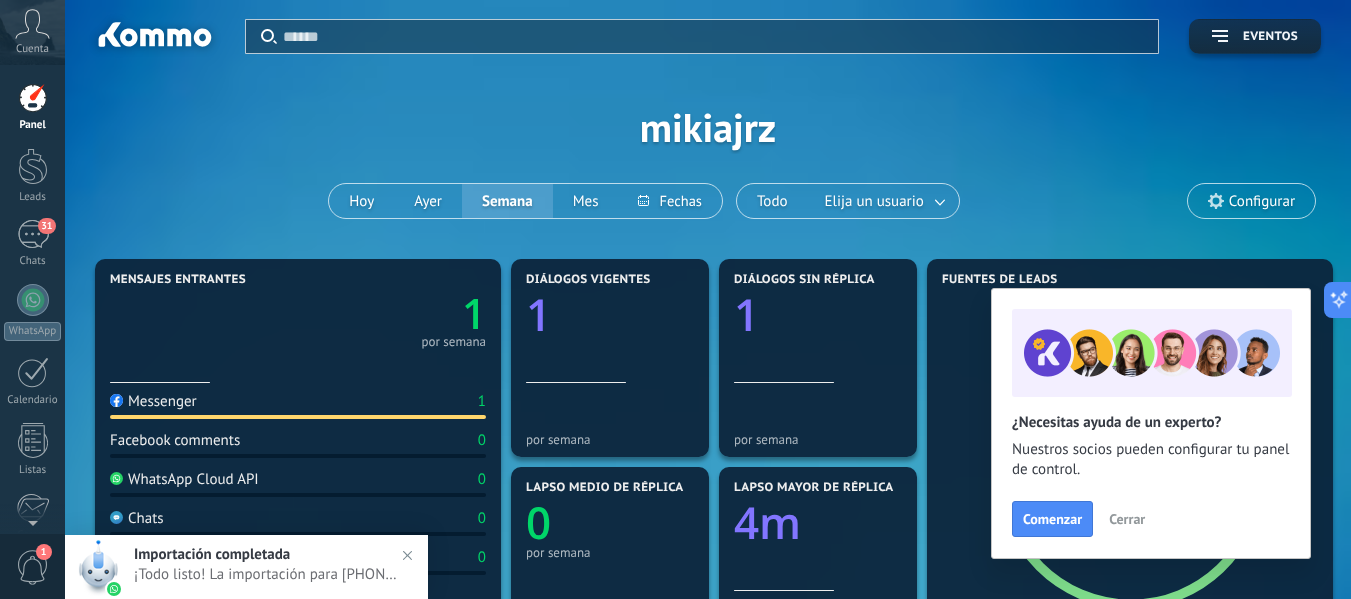 click on "¡Todo listo! La importación para [PHONE_NUMBER] está completa. Tus datos de WhatsApp están listos en Kommo." at bounding box center [266, 574] 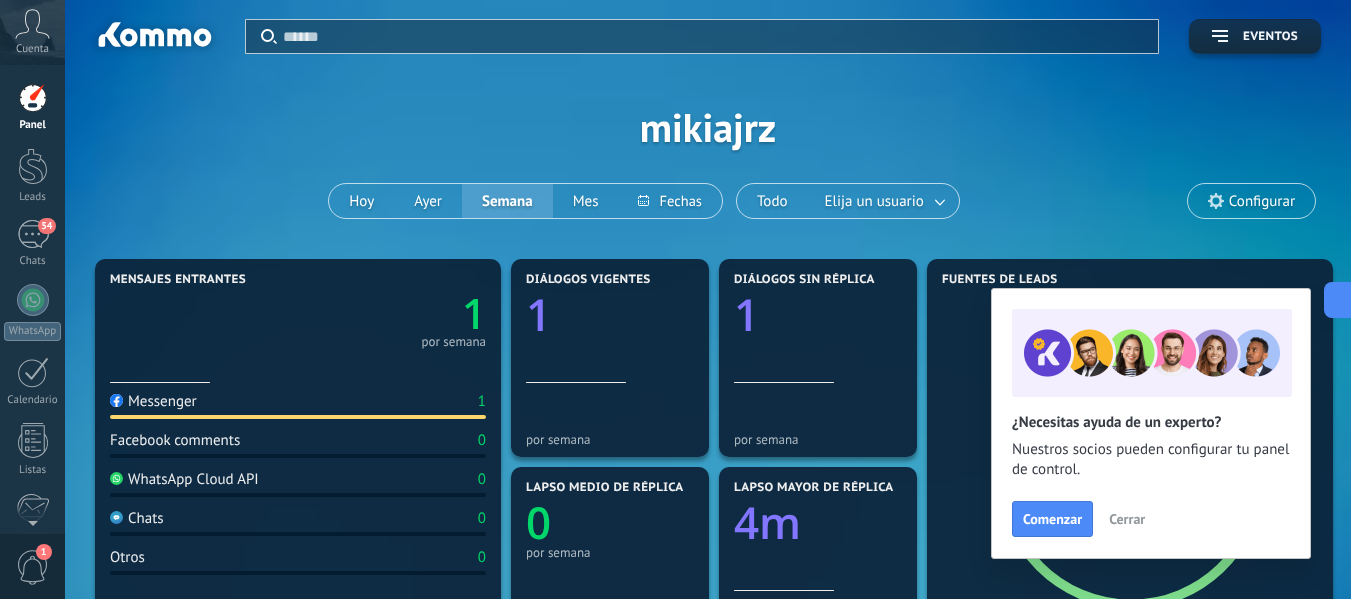 click on "54" at bounding box center [33, 234] 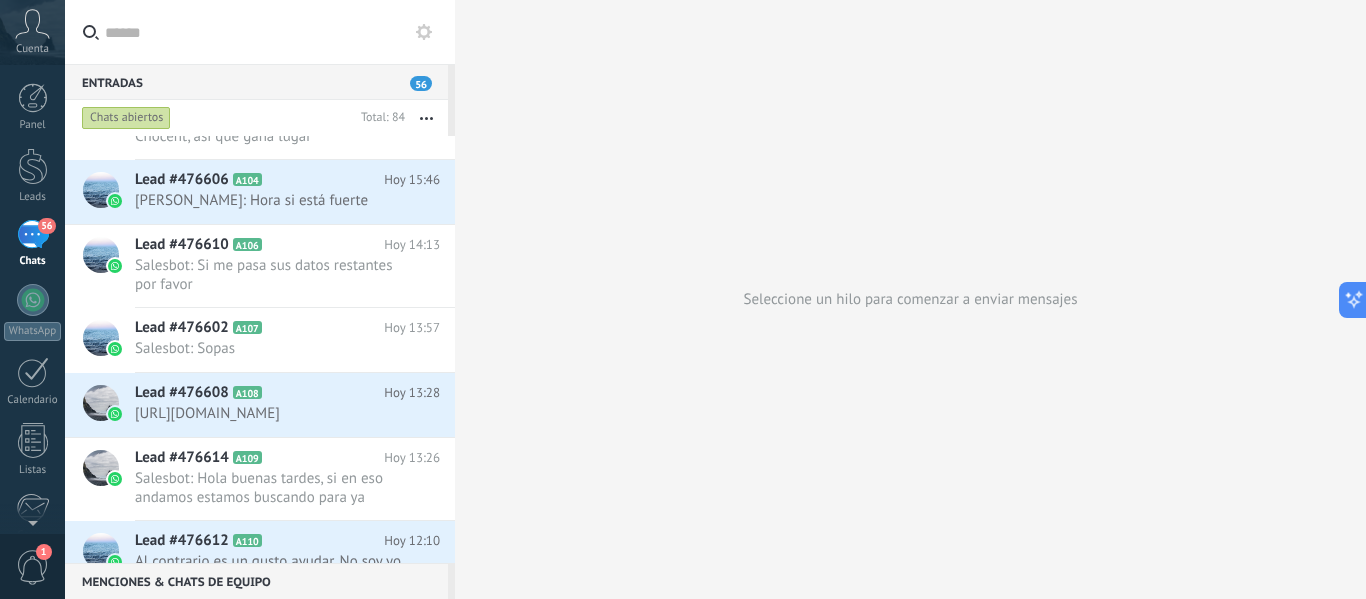 scroll, scrollTop: 0, scrollLeft: 0, axis: both 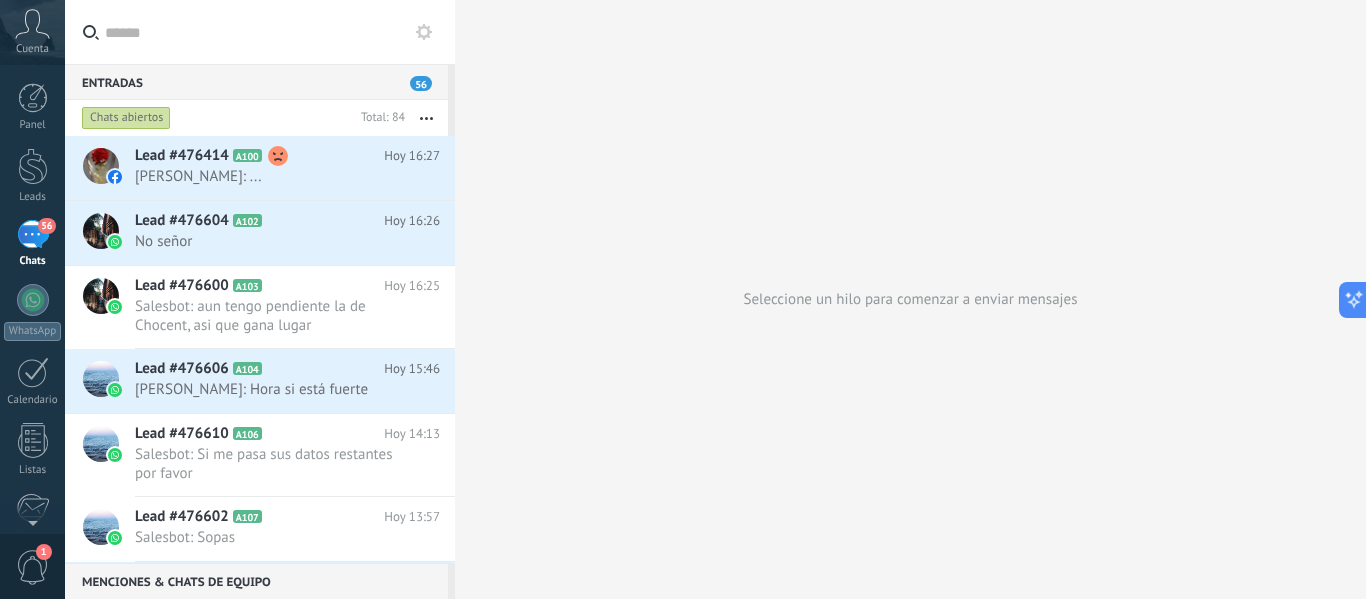 click on "Lead #476604" at bounding box center (182, 221) 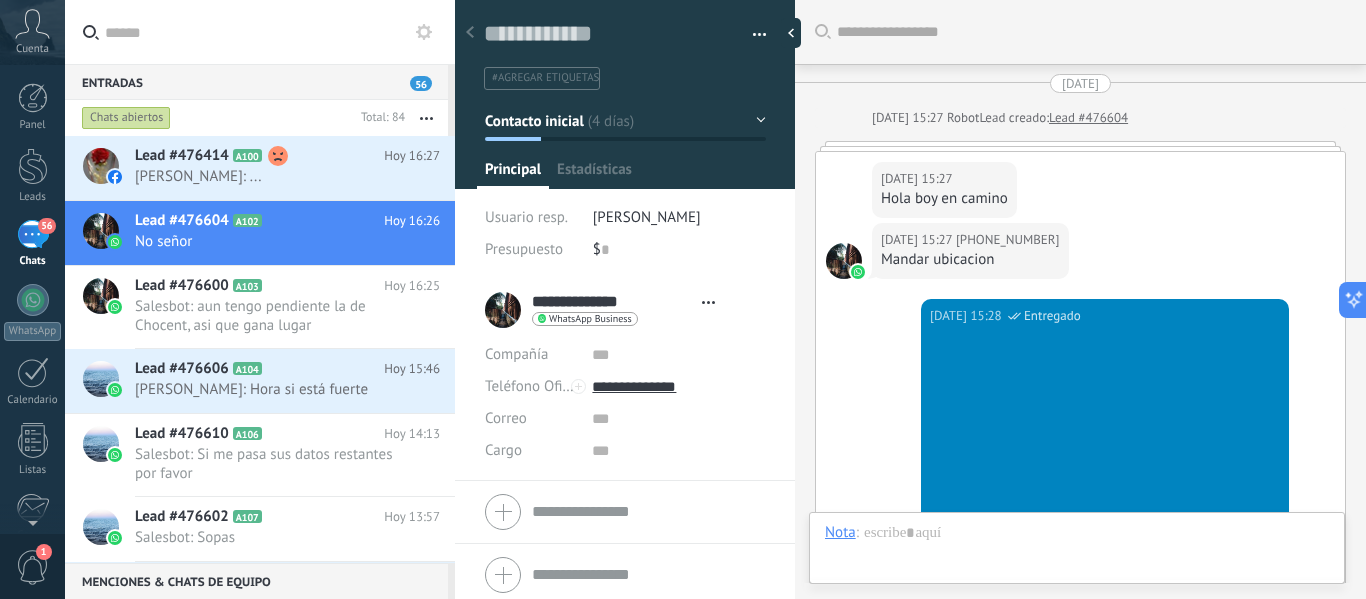 type on "**********" 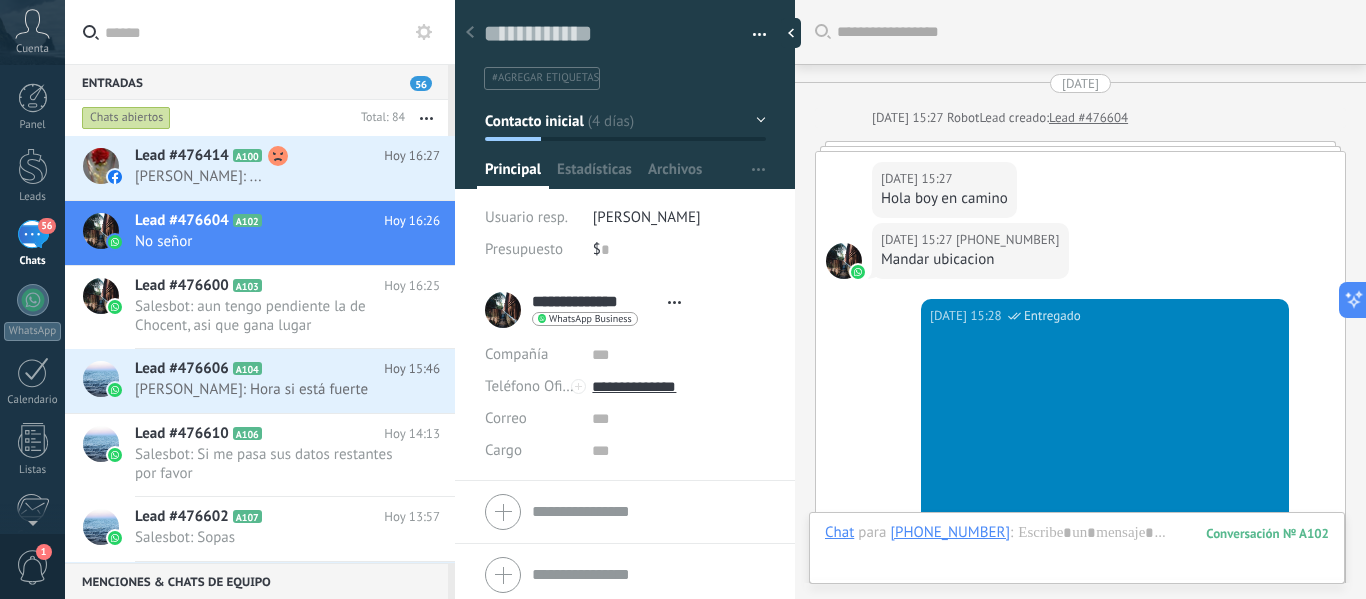 scroll, scrollTop: 30, scrollLeft: 0, axis: vertical 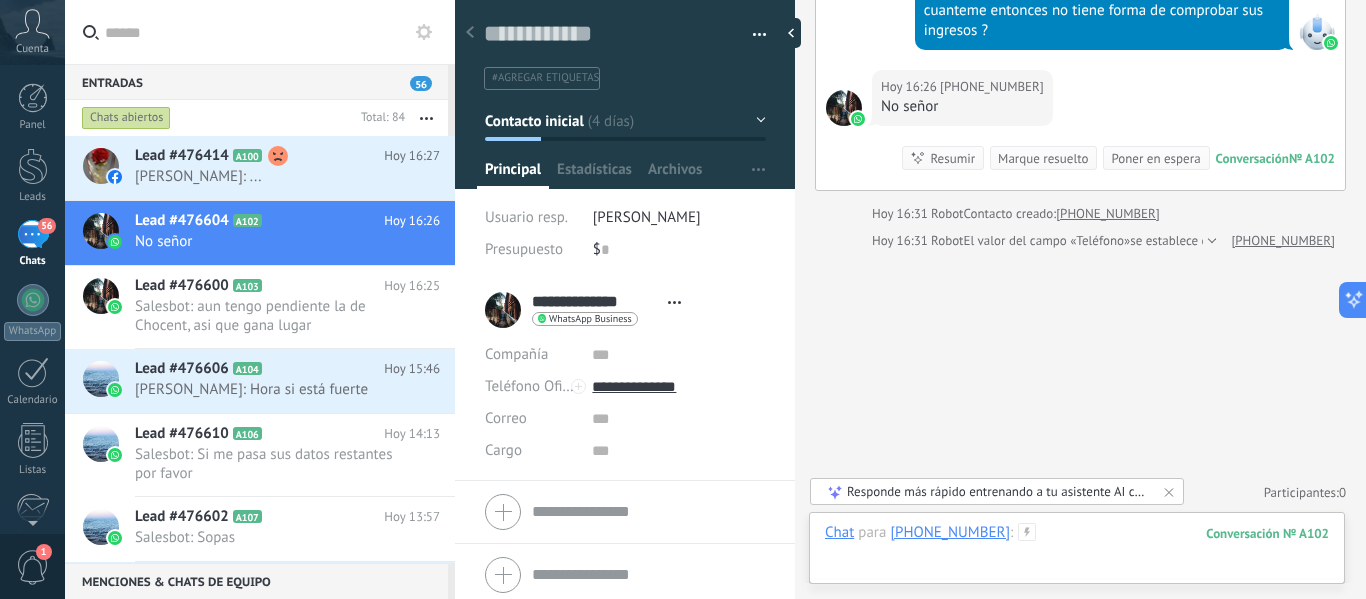 click at bounding box center [1077, 553] 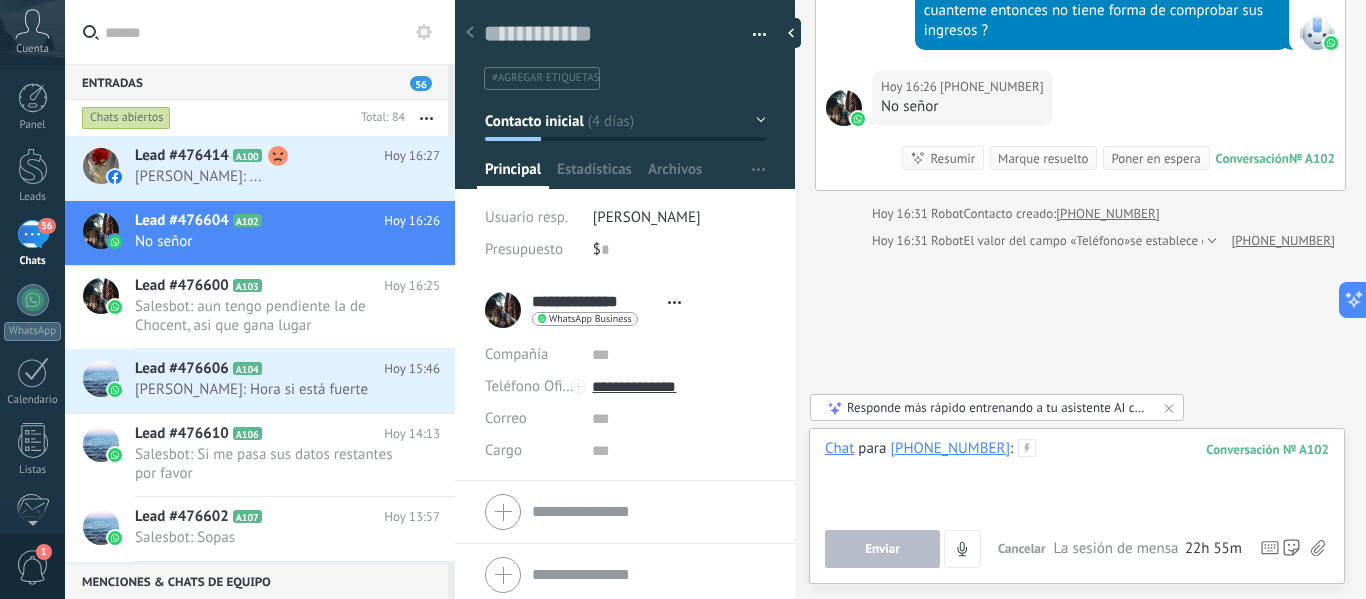 type 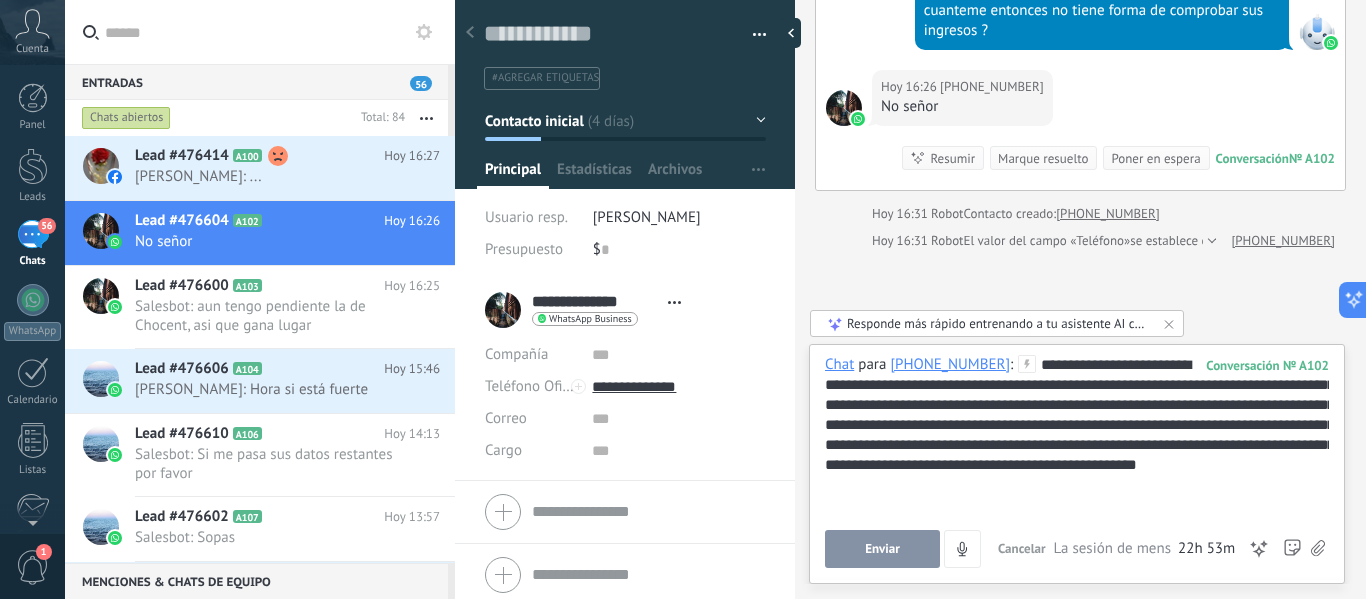 click on "Enviar" at bounding box center [882, 549] 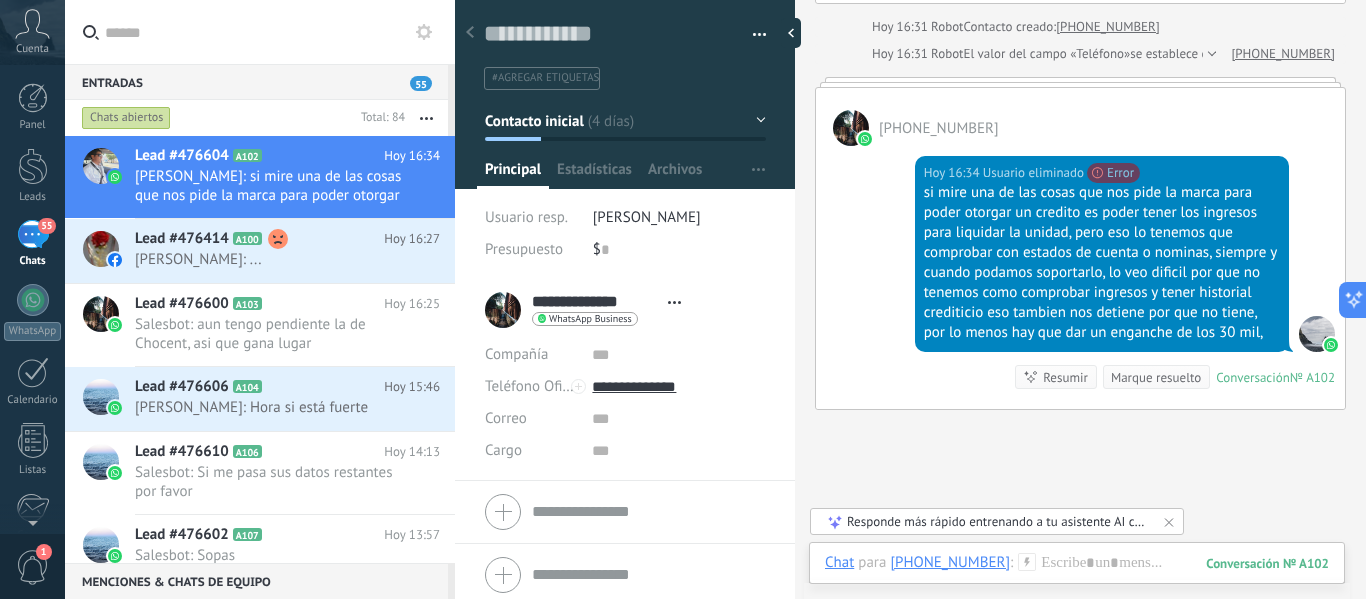 scroll, scrollTop: 1321, scrollLeft: 0, axis: vertical 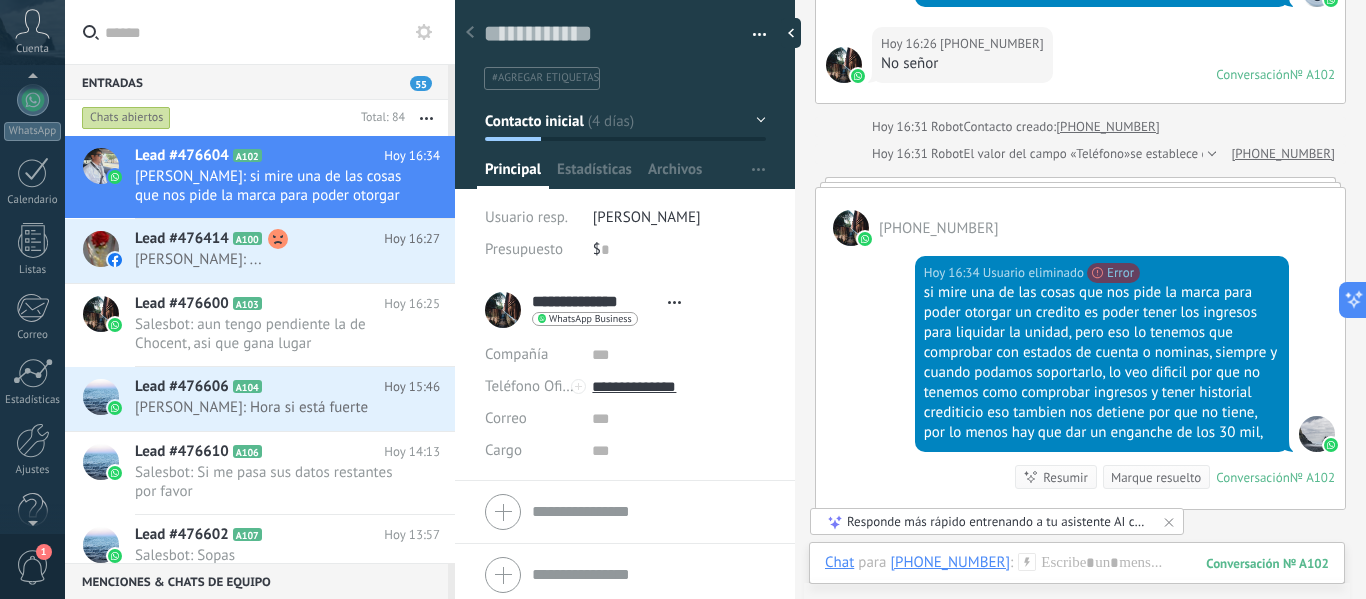 click at bounding box center [33, 440] 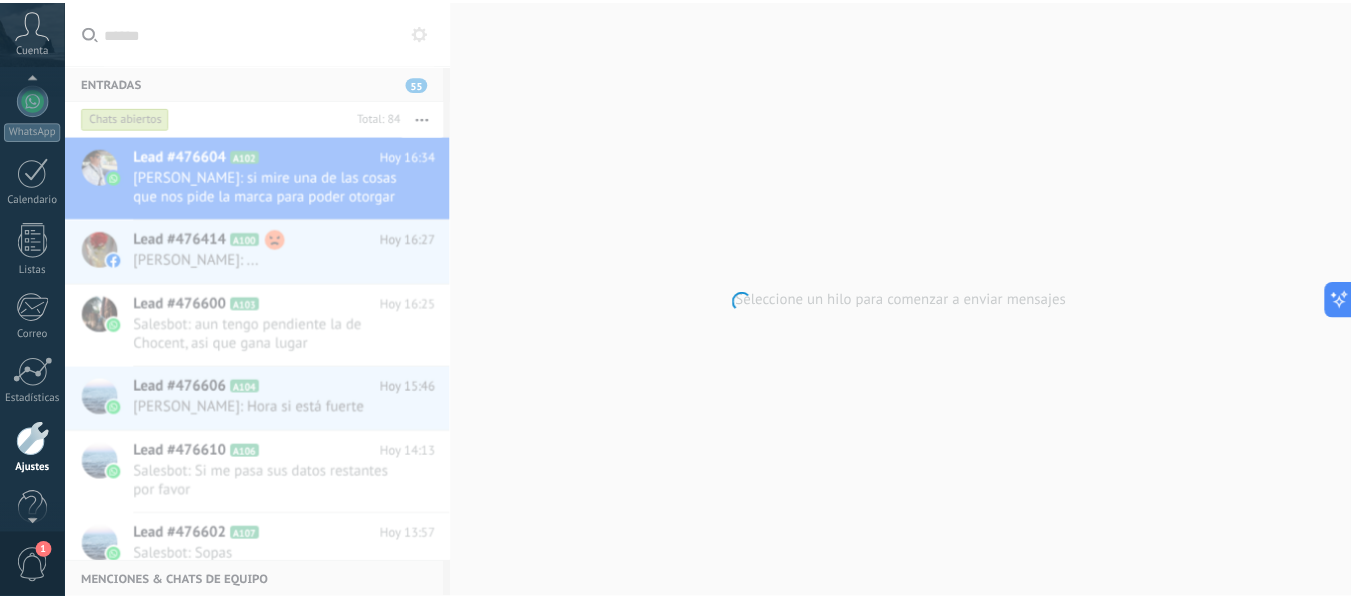 scroll, scrollTop: 233, scrollLeft: 0, axis: vertical 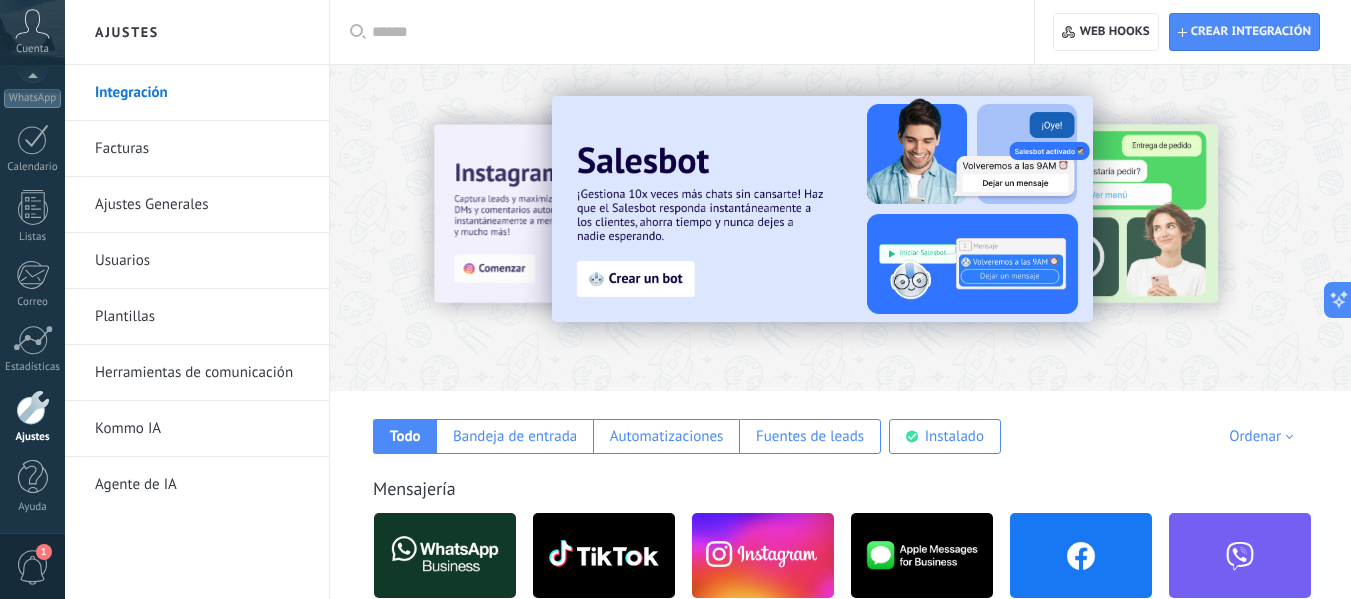 click at bounding box center [689, 32] 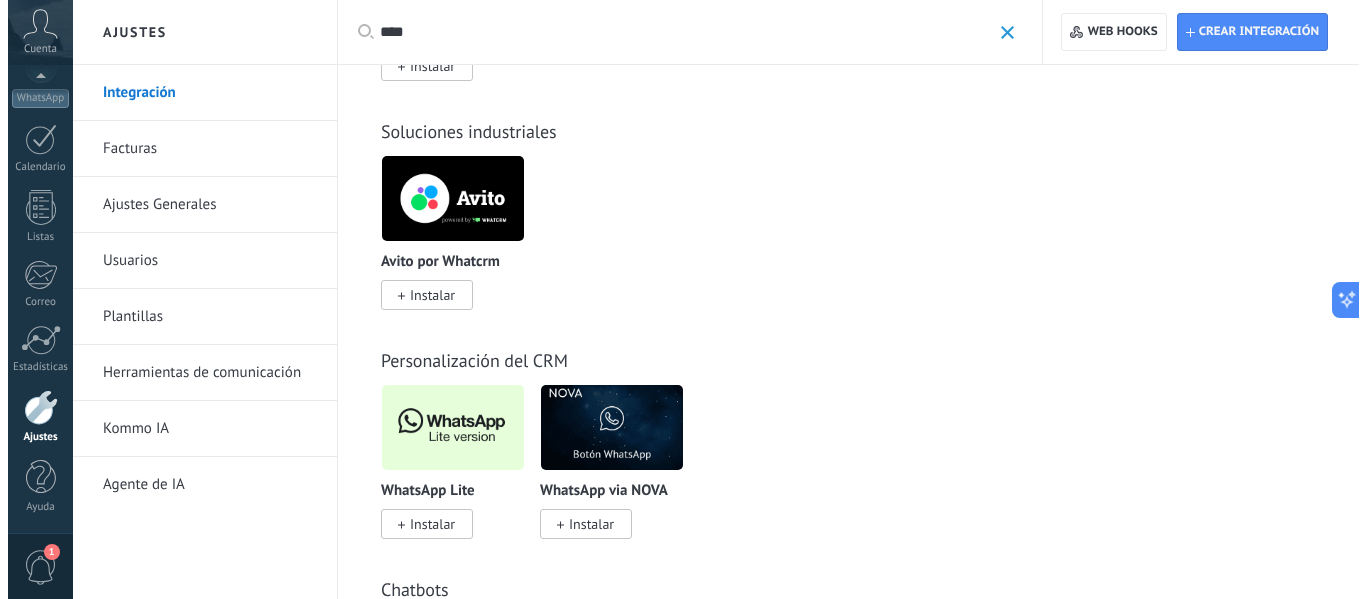 scroll, scrollTop: 900, scrollLeft: 0, axis: vertical 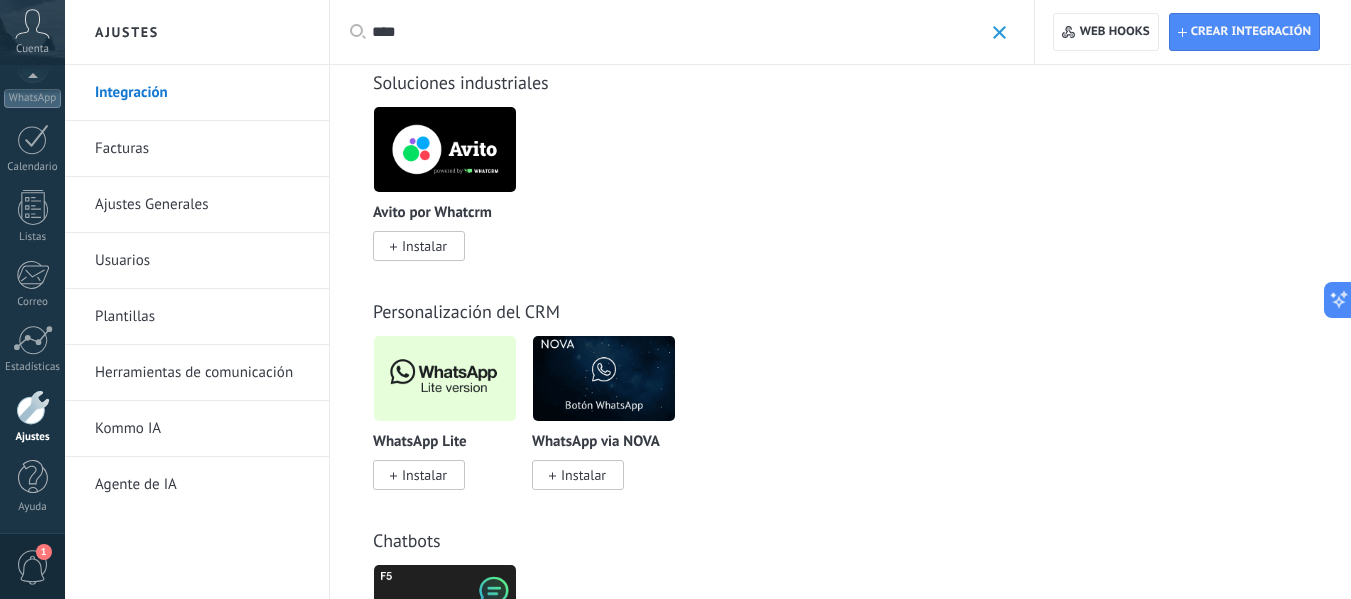 type on "****" 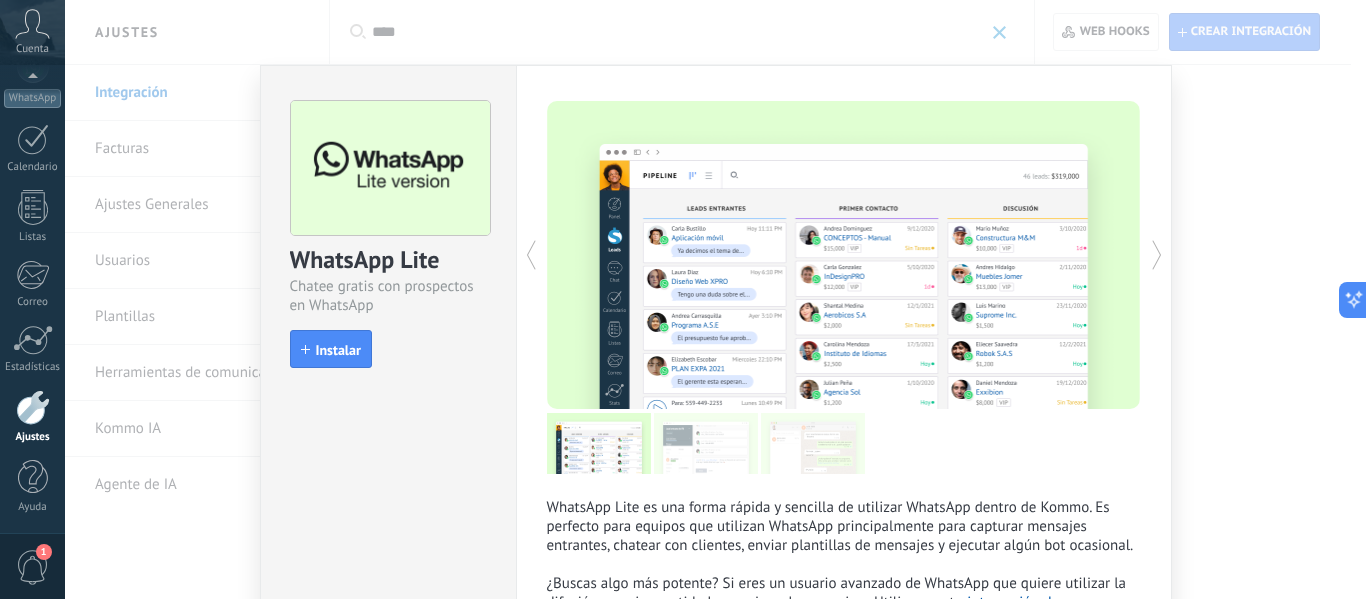 click on "Instalar" at bounding box center [338, 350] 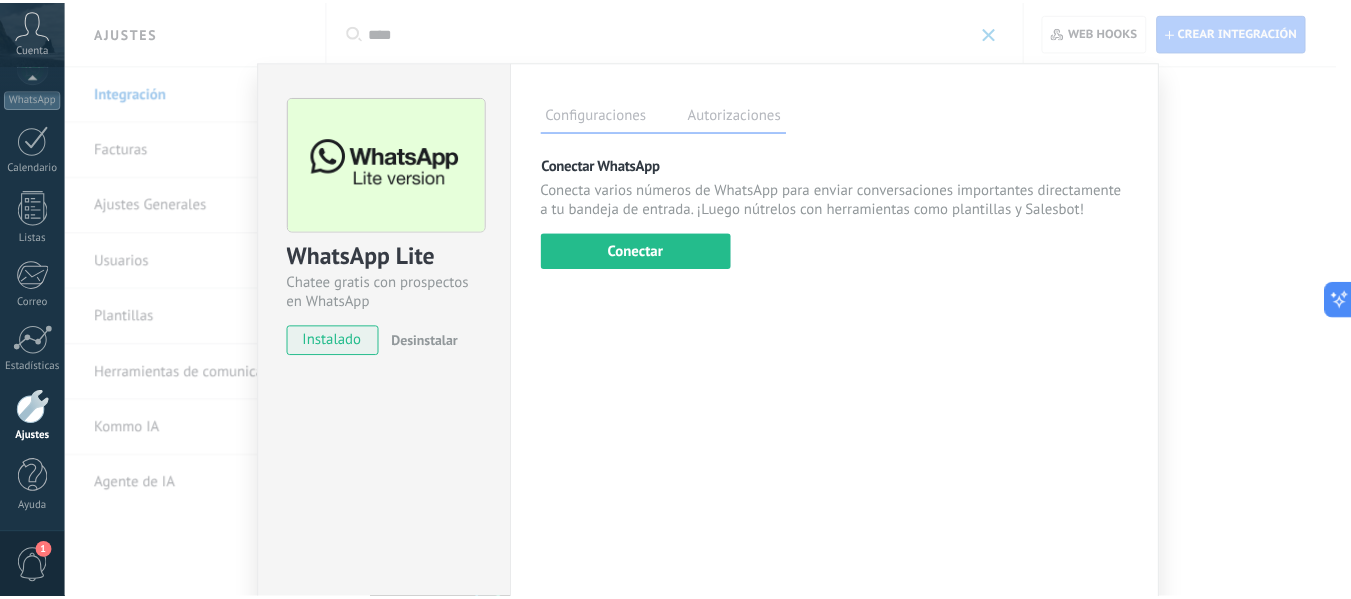 scroll, scrollTop: 0, scrollLeft: 0, axis: both 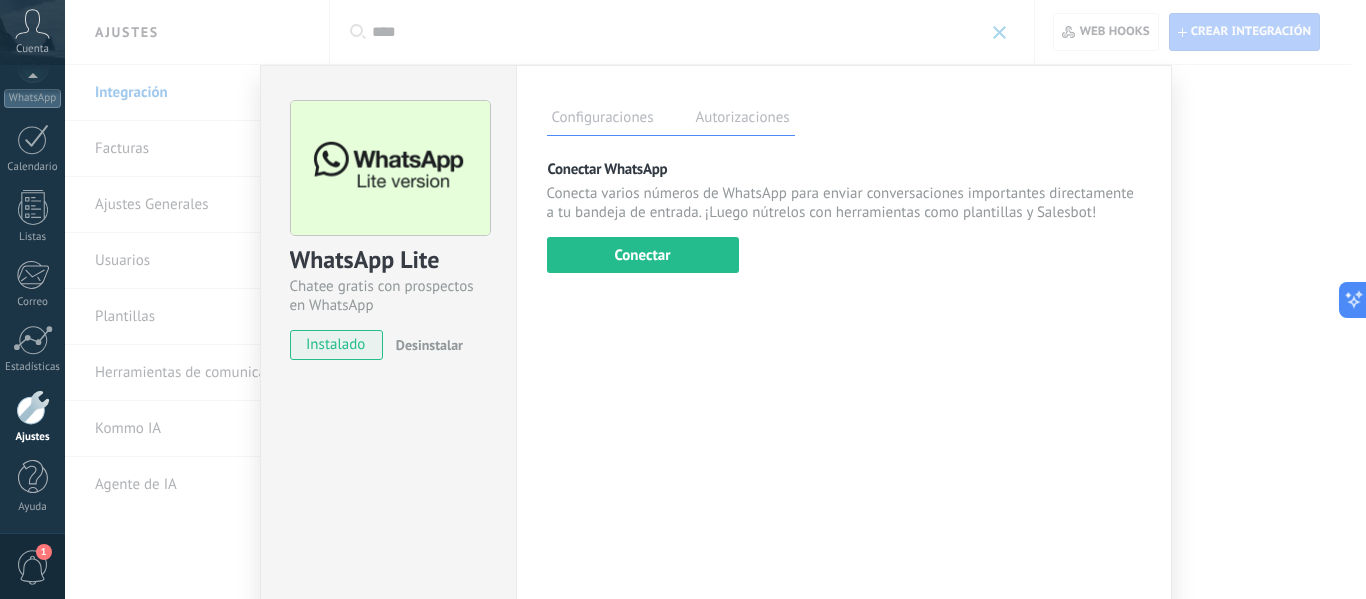 click on "WhatsApp Lite Chatee gratis con prospectos en WhatsApp instalado Desinstalar Configuraciones Autorizaciones Esta pestaña registra a los usuarios que han concedido acceso a las integración a esta cuenta. Si deseas remover la posibilidad que un usuario pueda enviar solicitudes a la cuenta en nombre de esta integración, puedes revocar el acceso. Si el acceso a todos los usuarios es revocado, la integración dejará de funcionar. Esta aplicacion está instalada, pero nadie le ha dado acceso aun. Más de 2 mil millones de personas utilizan activamente WhatsApp para conectarse con amigos, familiares y empresas. Esta integración agrega el chat más popular a tu arsenal de comunicación: captura automáticamente leads desde los mensajes entrantes, comparte el acceso al chat con todo tu equipo y potencia todo con las herramientas integradas de Kommo, como el botón de compromiso y Salesbot. más _:  Guardar Conectar WhatsApp Conectar" at bounding box center [715, 299] 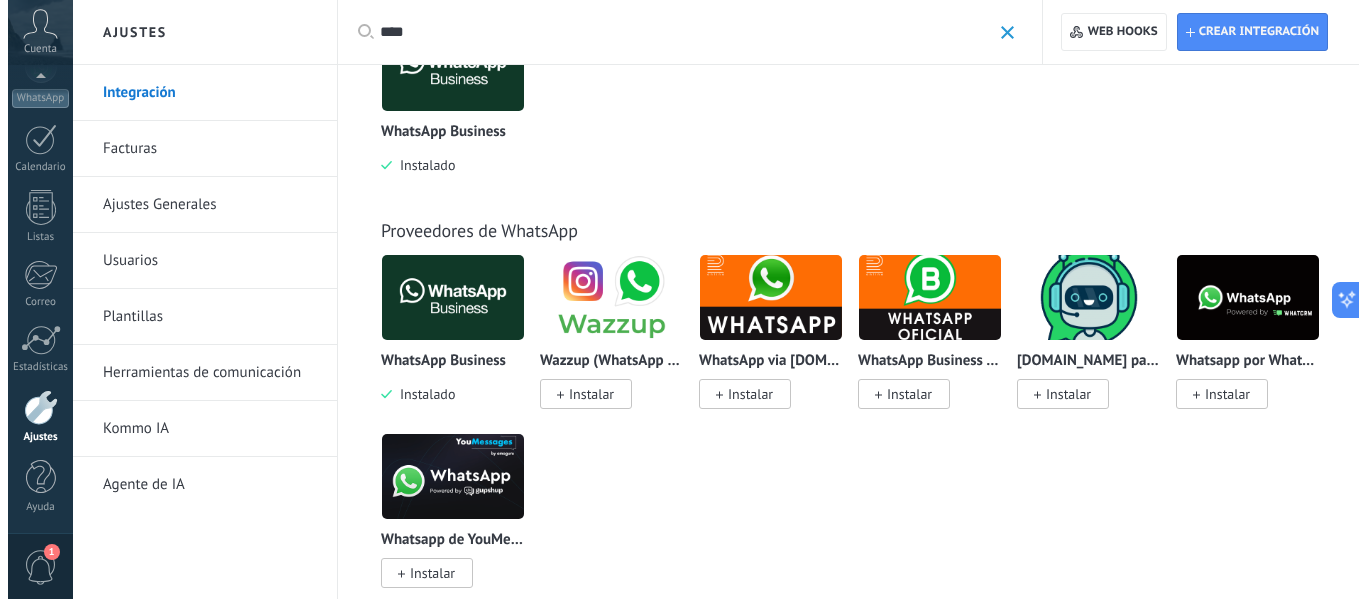 scroll, scrollTop: 0, scrollLeft: 0, axis: both 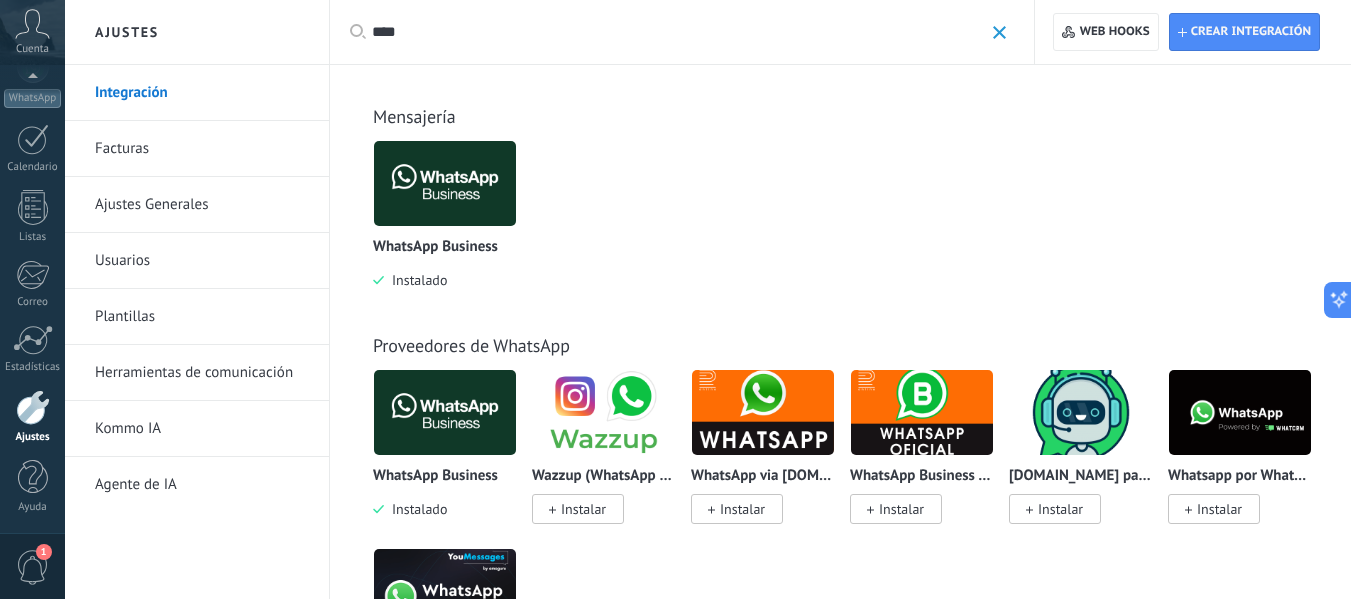 click at bounding box center (445, 183) 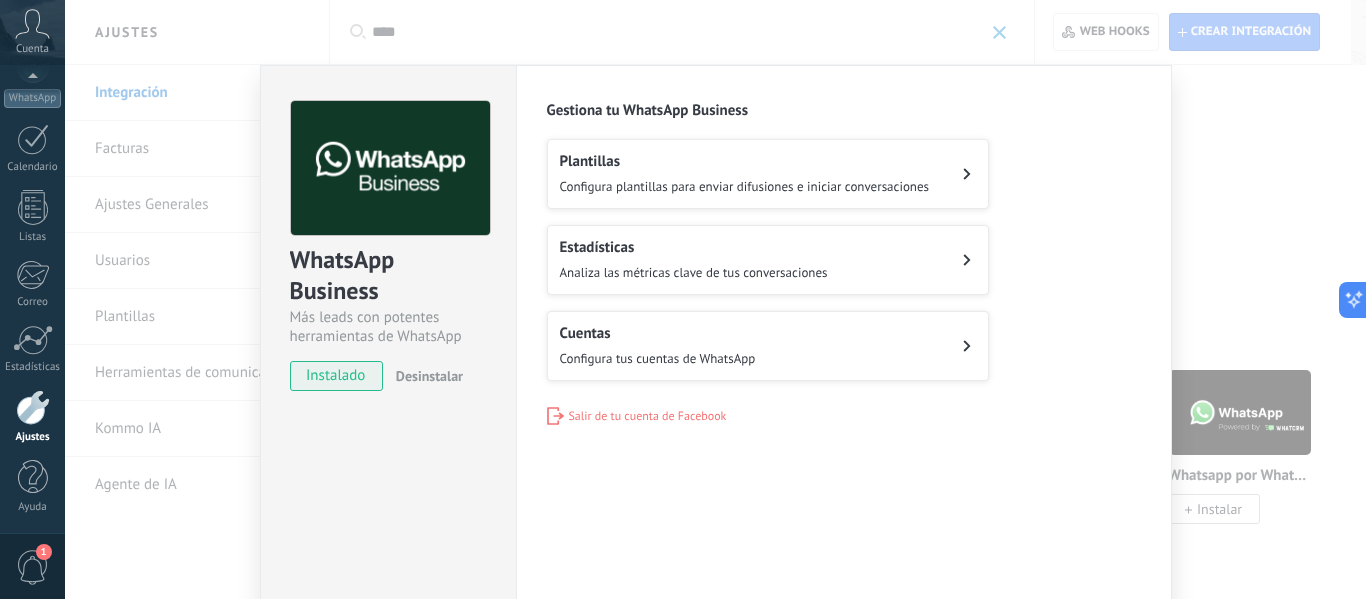 click on "Cuentas" at bounding box center (658, 333) 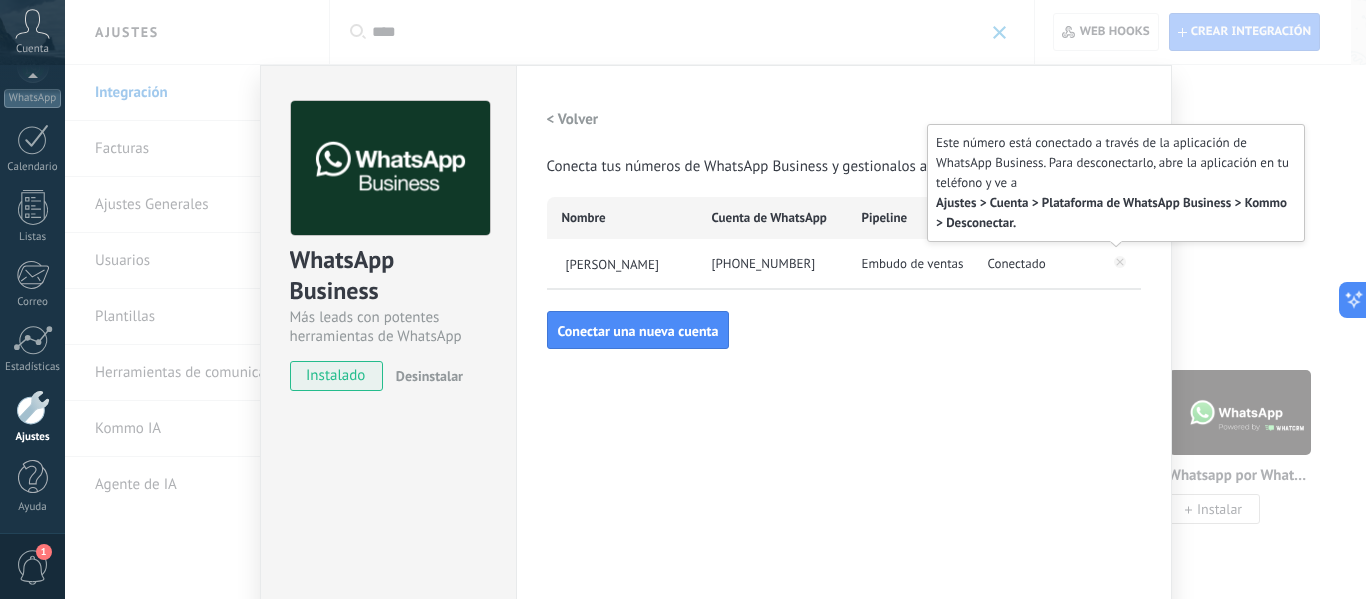 click 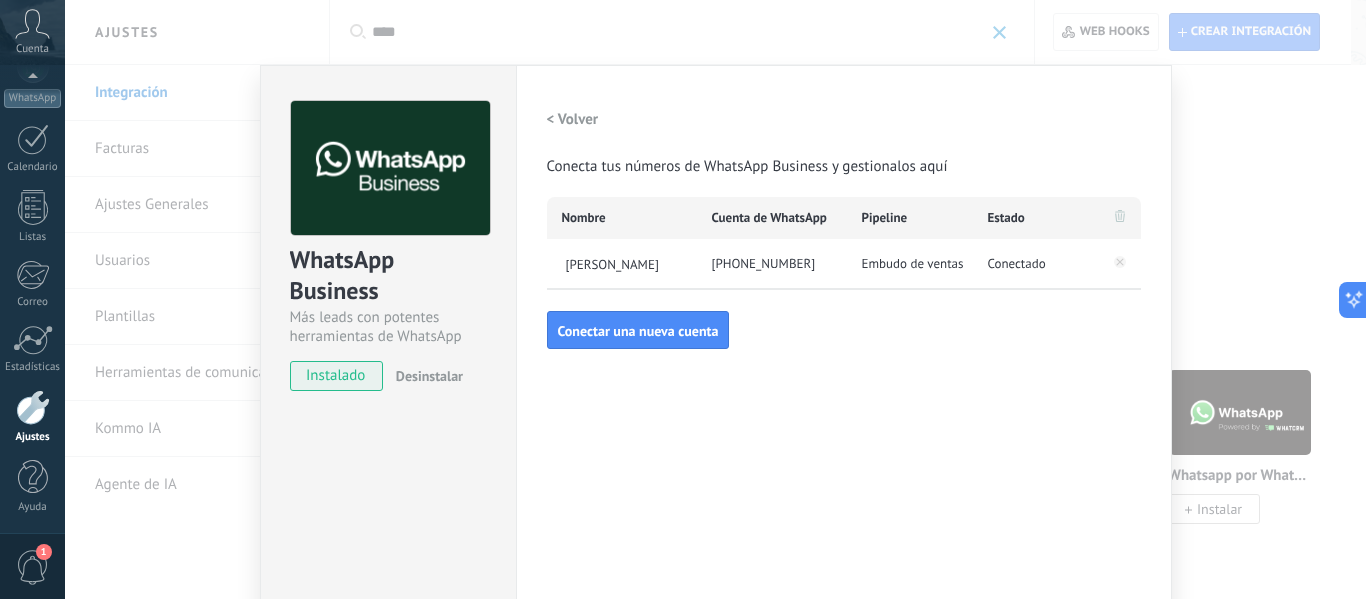 click 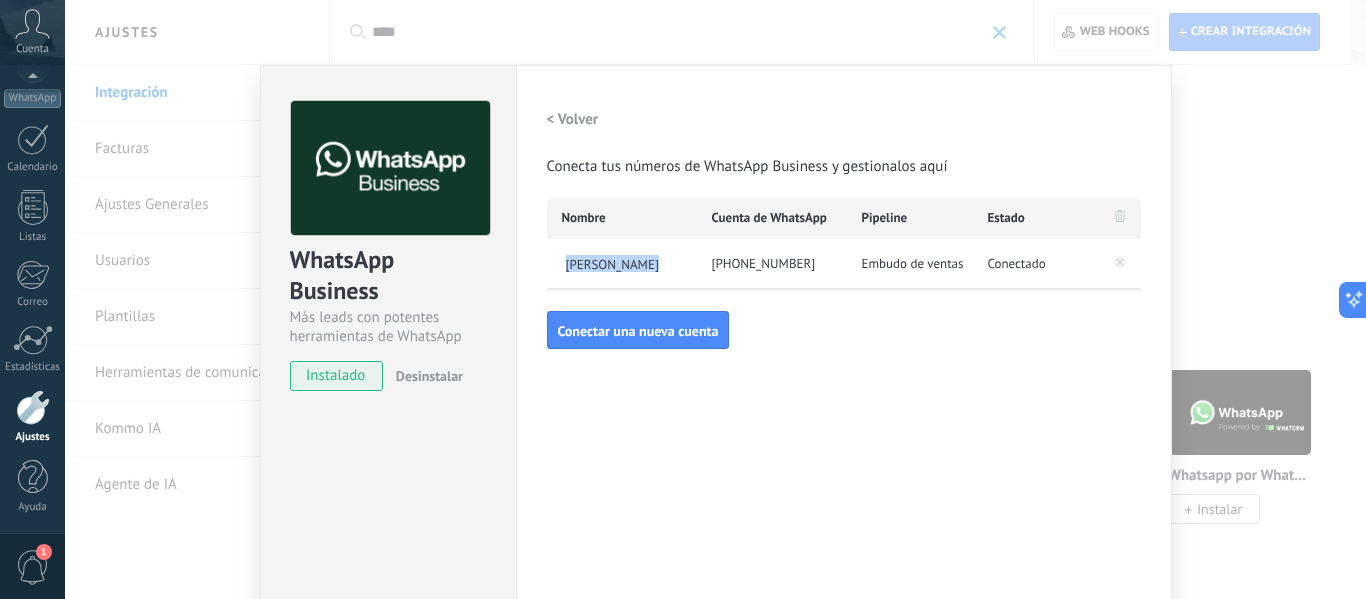 click 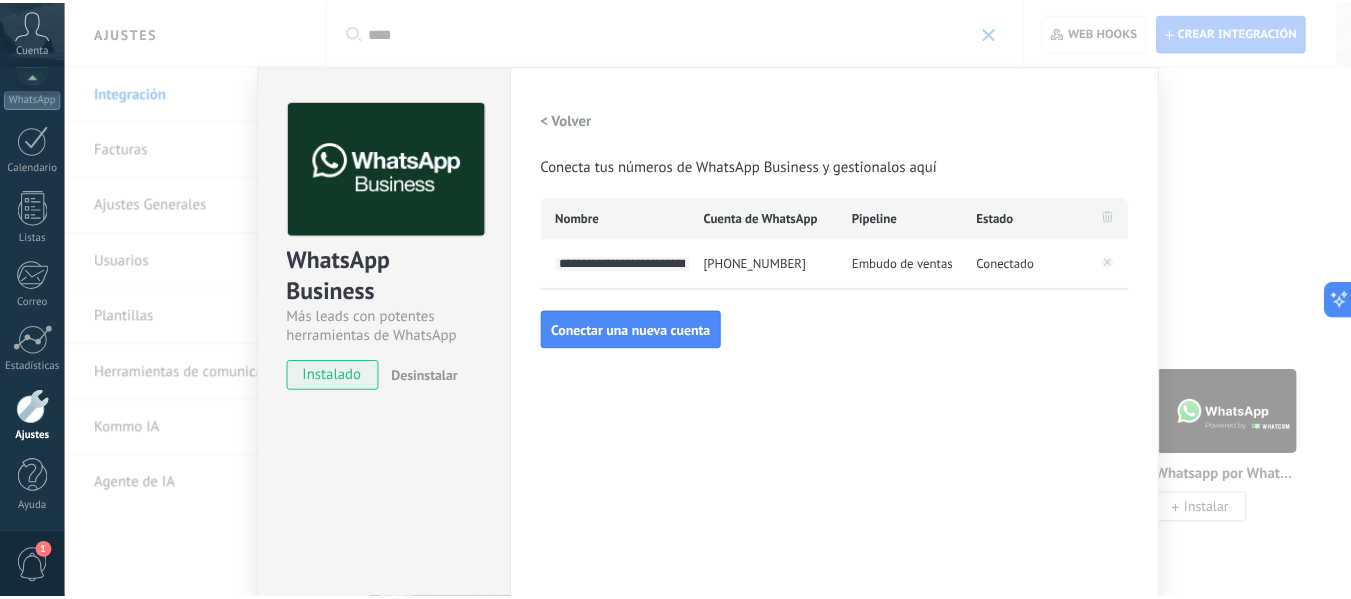 scroll, scrollTop: 0, scrollLeft: 44, axis: horizontal 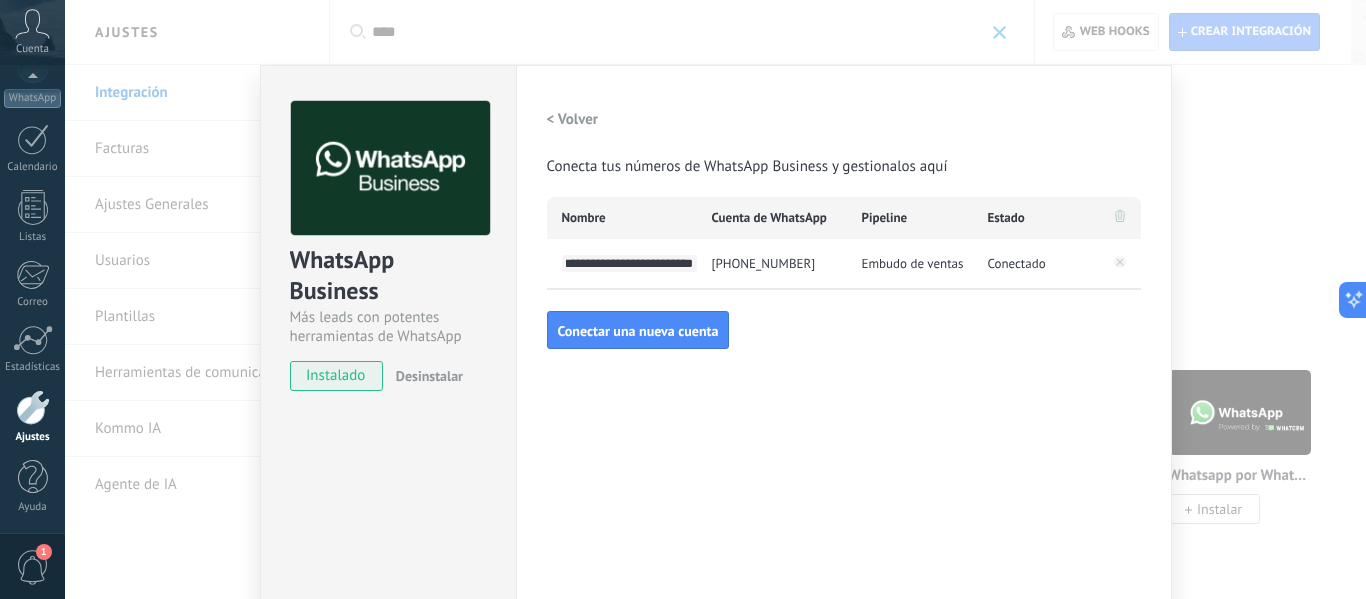 click on "**********" at bounding box center [629, 263] 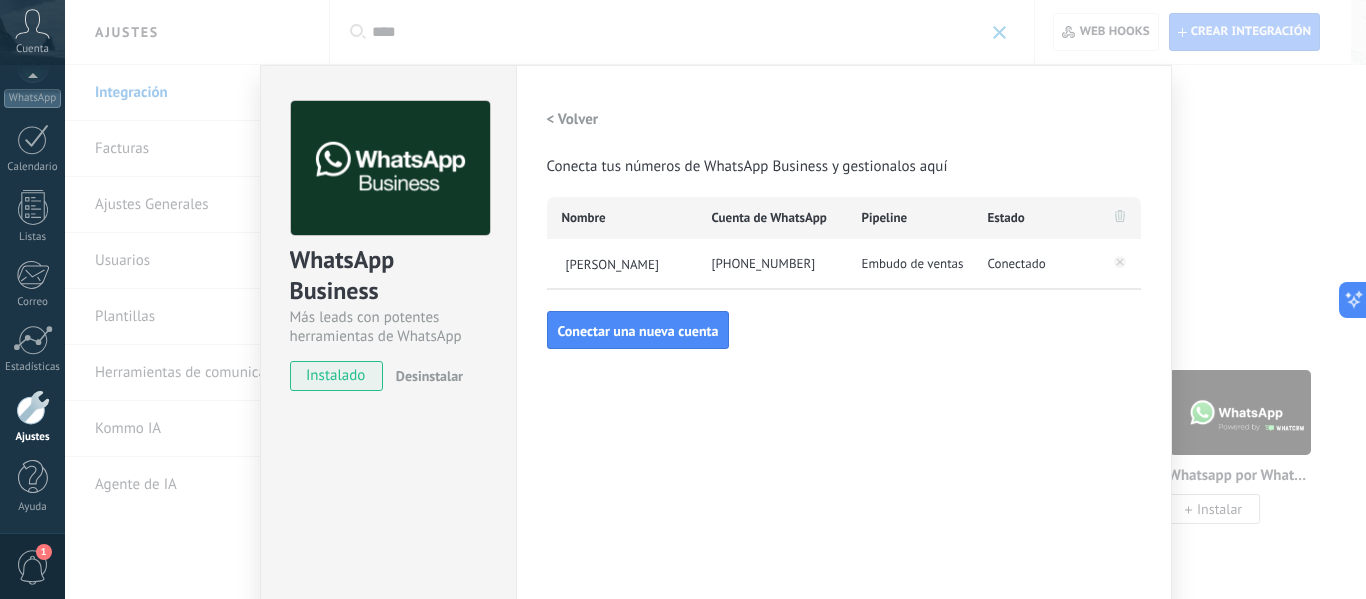 click on "[PHONE_NUMBER]" at bounding box center (772, 264) 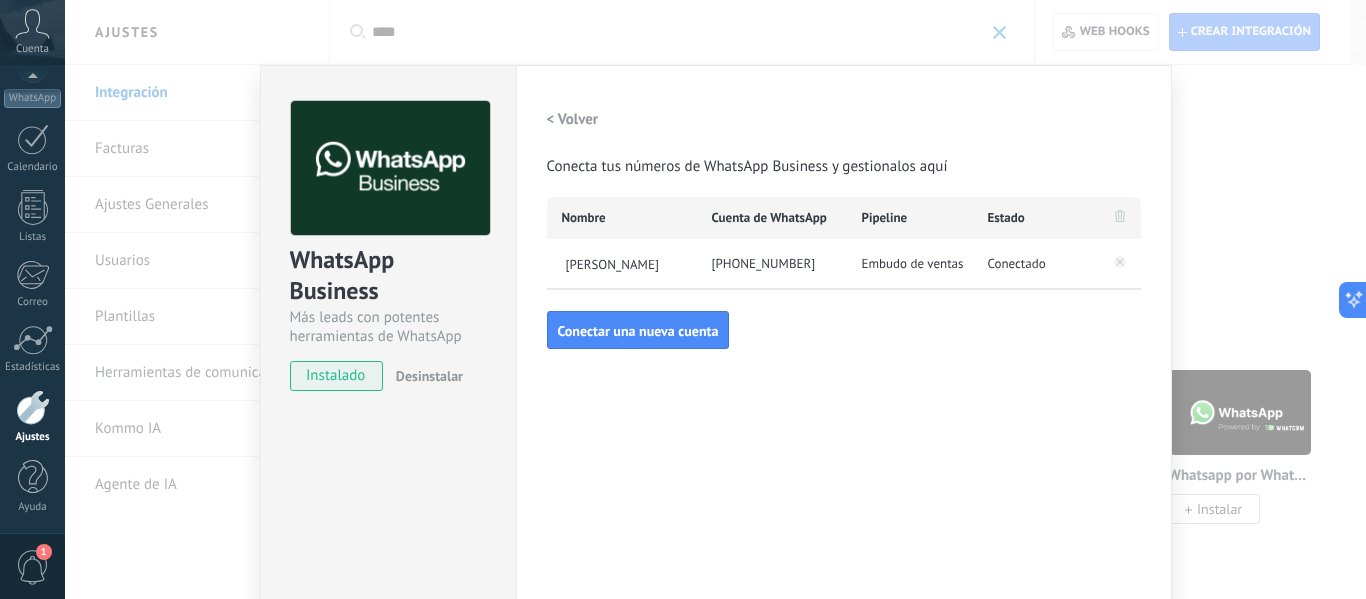 click on "Embudo de ventas" at bounding box center [913, 264] 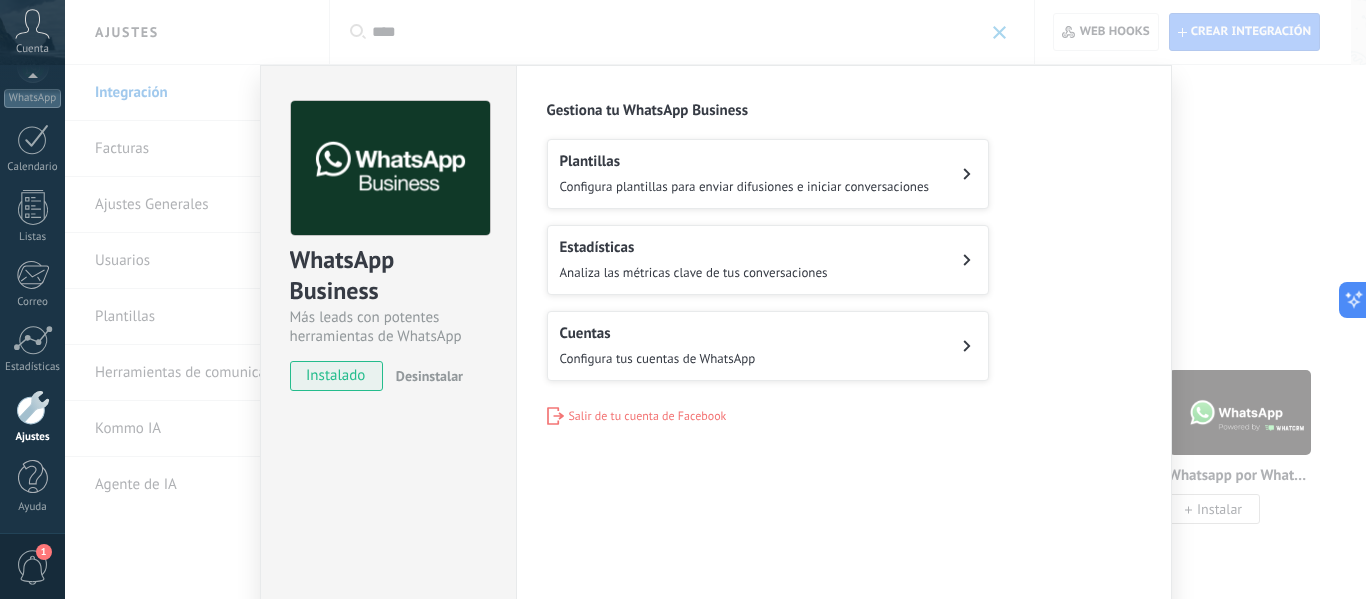 click on "Desinstalar" at bounding box center [429, 376] 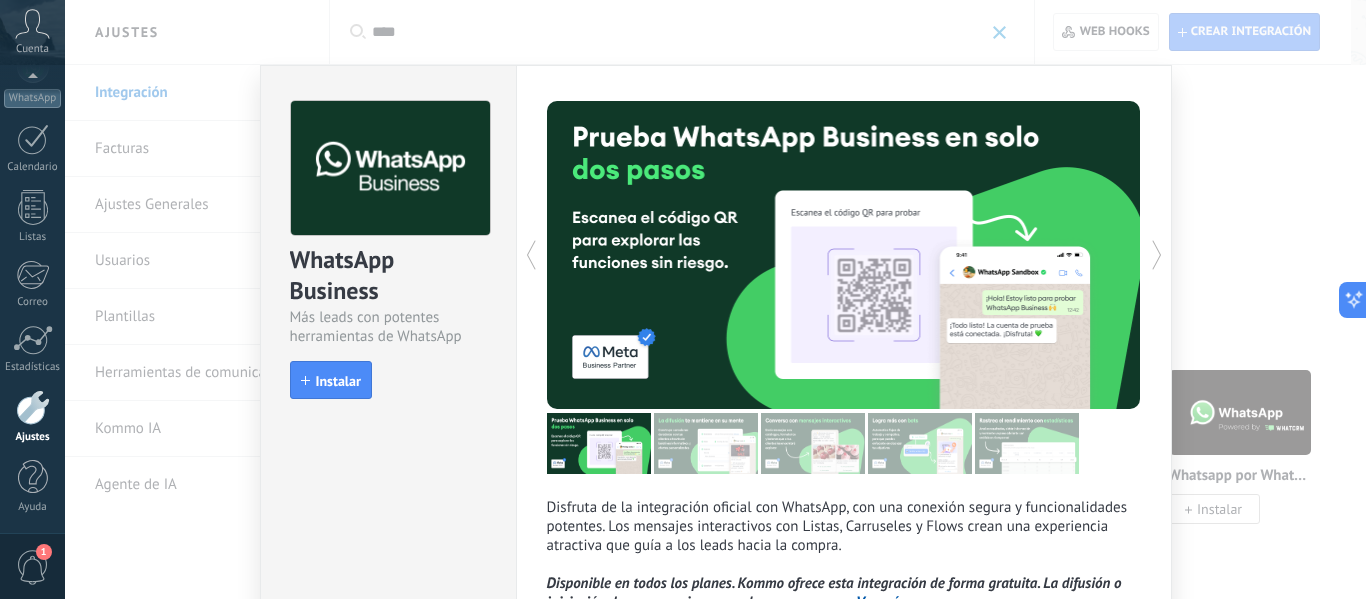 click on "WhatsApp Business Más leads con potentes herramientas de WhatsApp install Instalar Disfruta de la integración oficial con WhatsApp, con una conexión segura y funcionalidades potentes. Los mensajes interactivos con Listas, Carruseles y Flows crean una experiencia atractiva que guía a los leads hacia la compra.    Disponible en todos los planes. Kommo ofrece esta integración de forma gratuita. La difusión o iniciación de conversaciones puede generar cargos.  Ver más más" at bounding box center [715, 299] 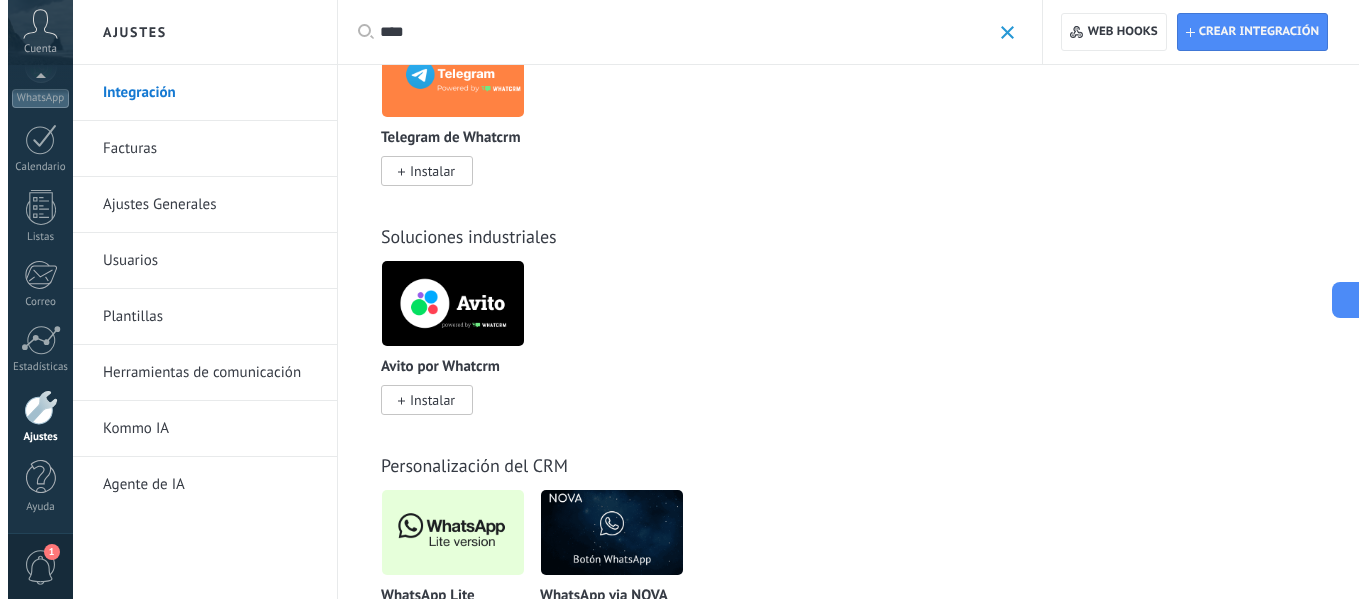 scroll, scrollTop: 1000, scrollLeft: 0, axis: vertical 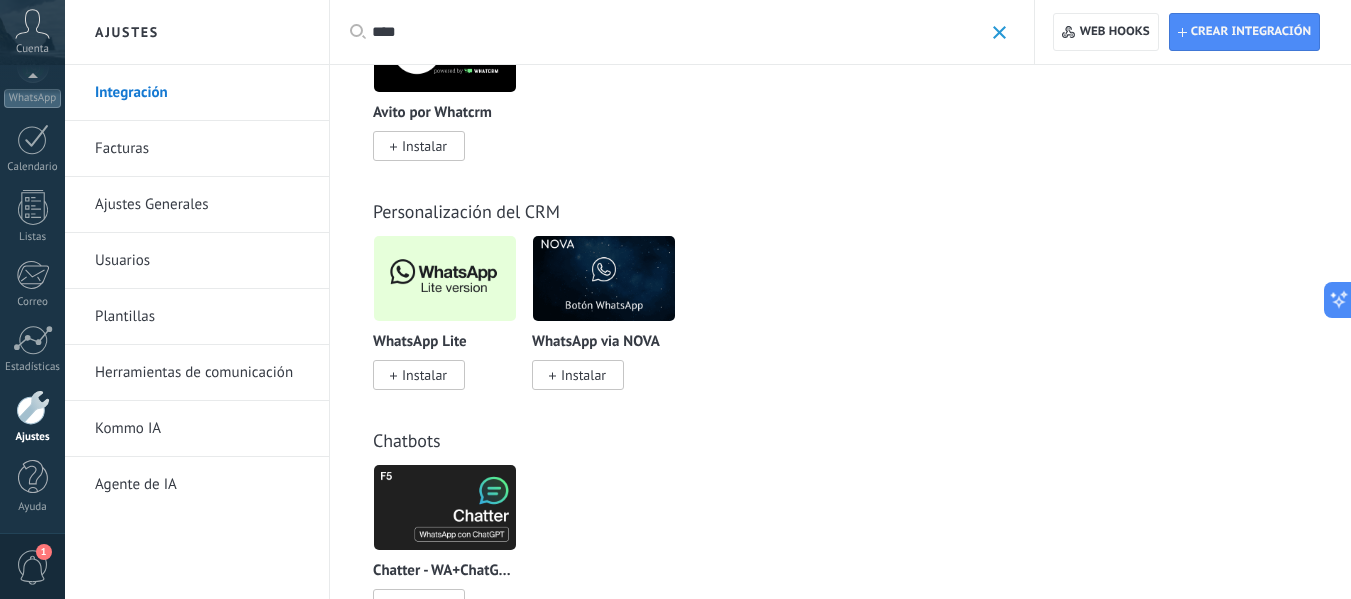 click at bounding box center (445, 278) 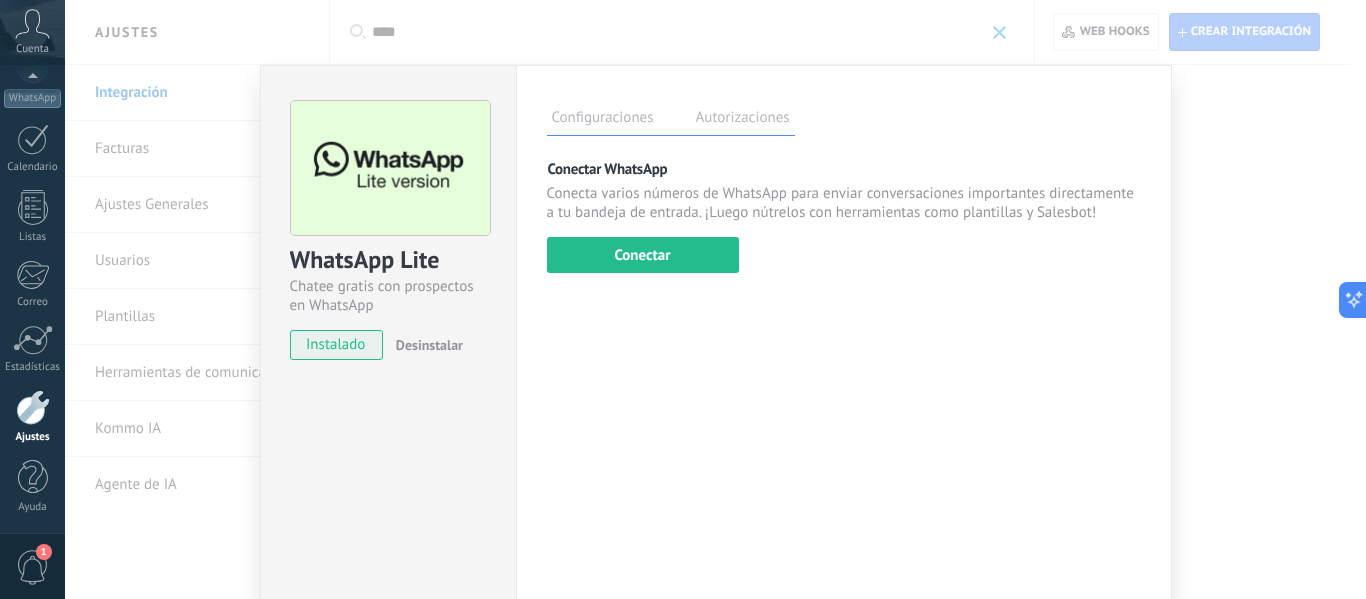 click on "Conectar" at bounding box center (643, 255) 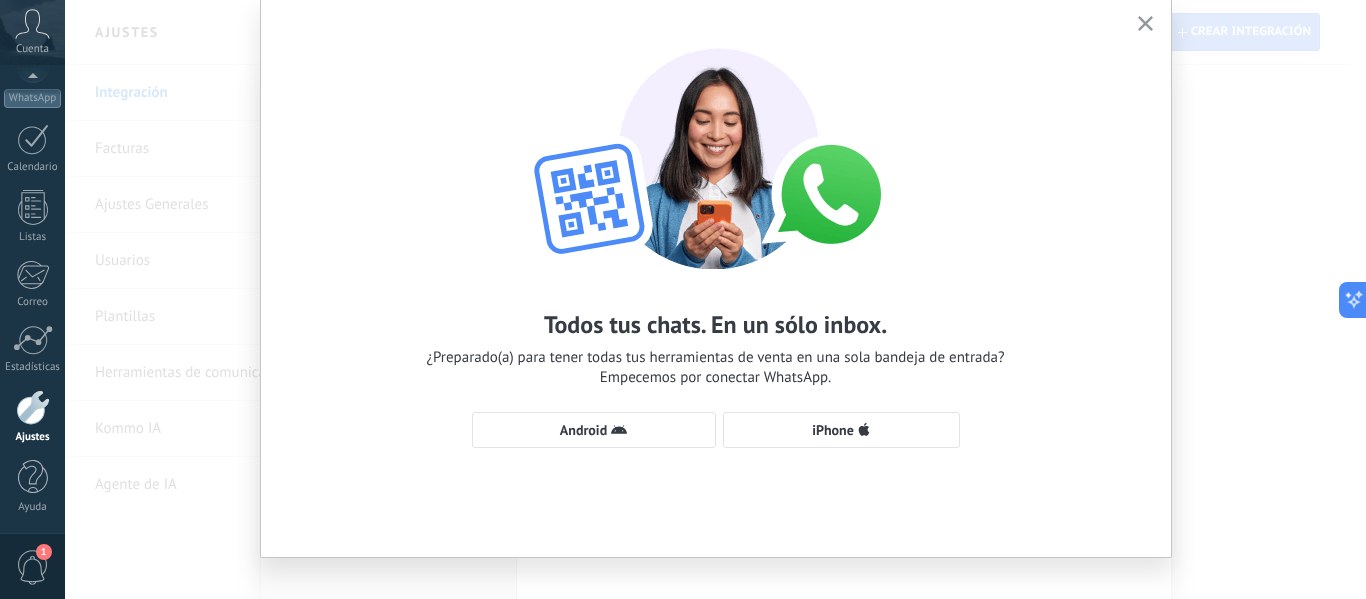 scroll, scrollTop: 91, scrollLeft: 0, axis: vertical 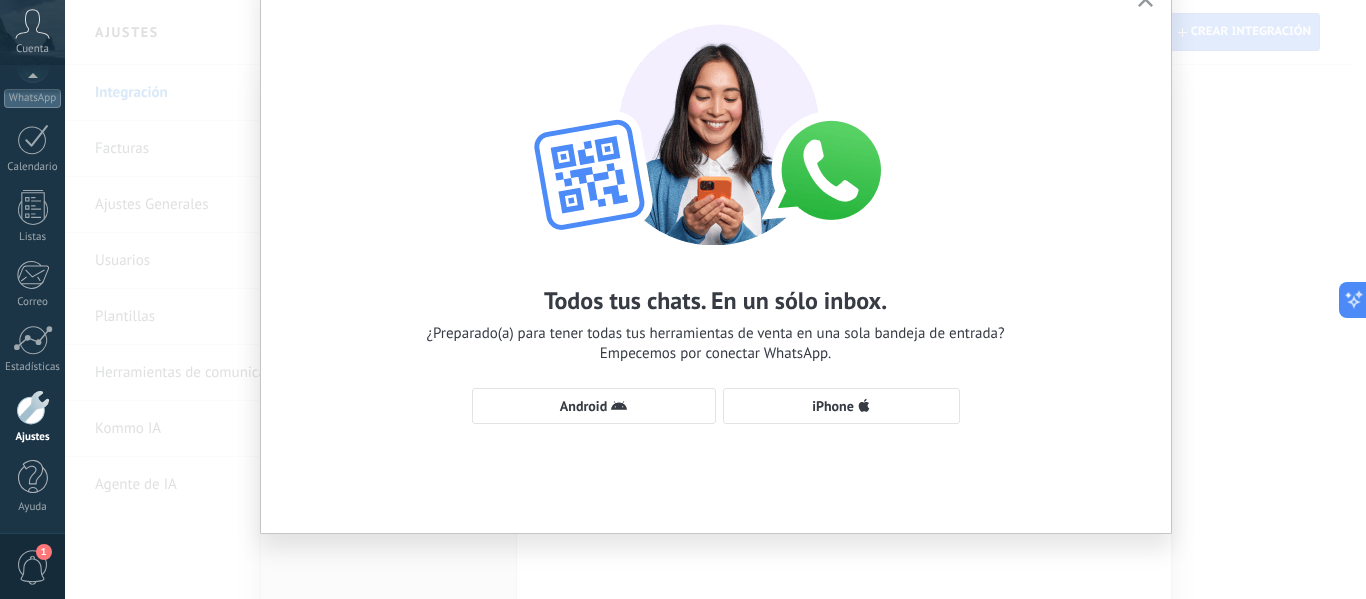 click 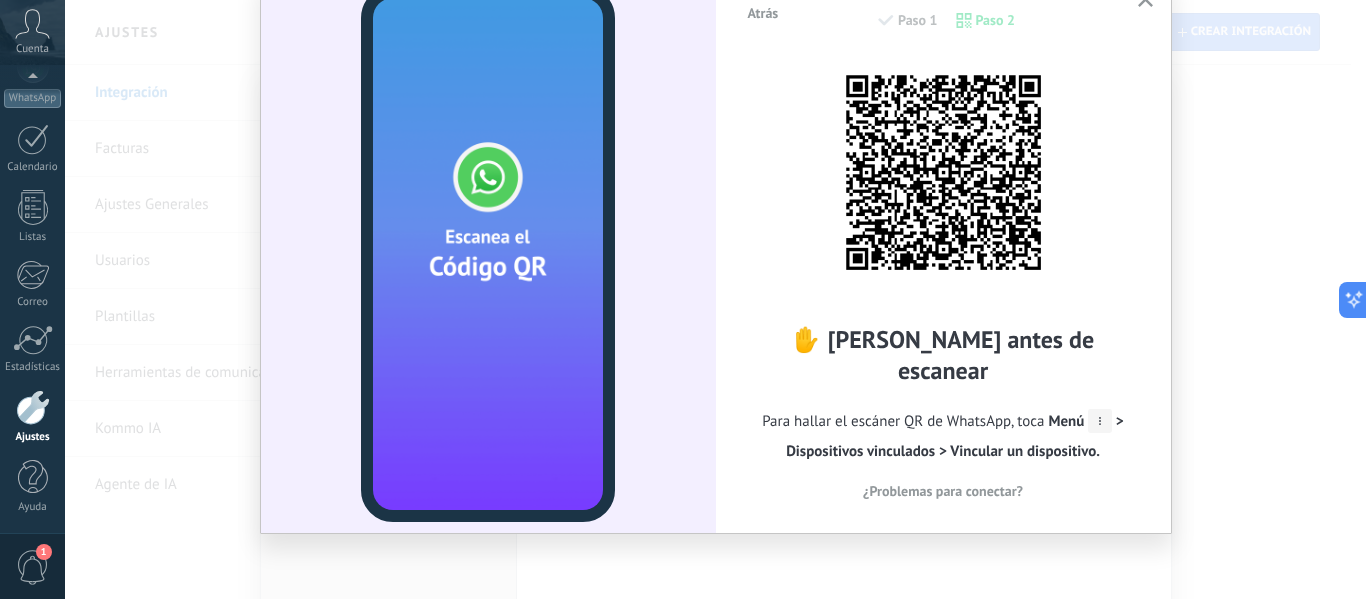 click on "¿Problemas para conectar?" at bounding box center [943, 491] 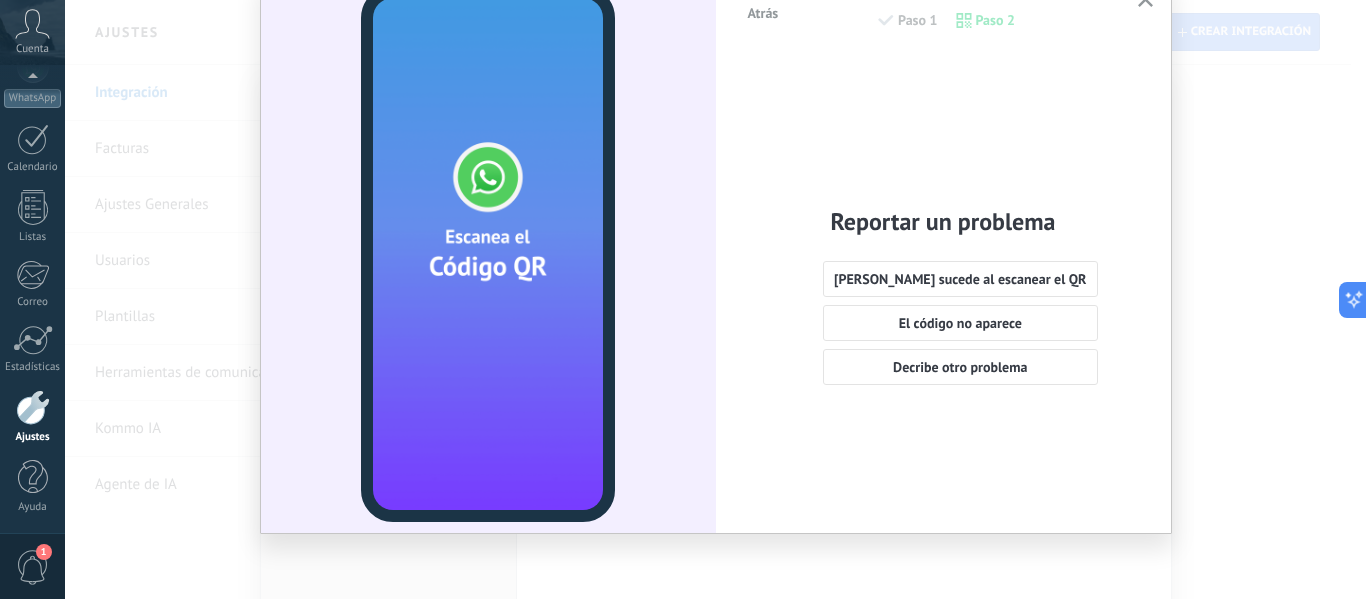 click on "[PERSON_NAME] sucede al escanear el QR" at bounding box center [960, 279] 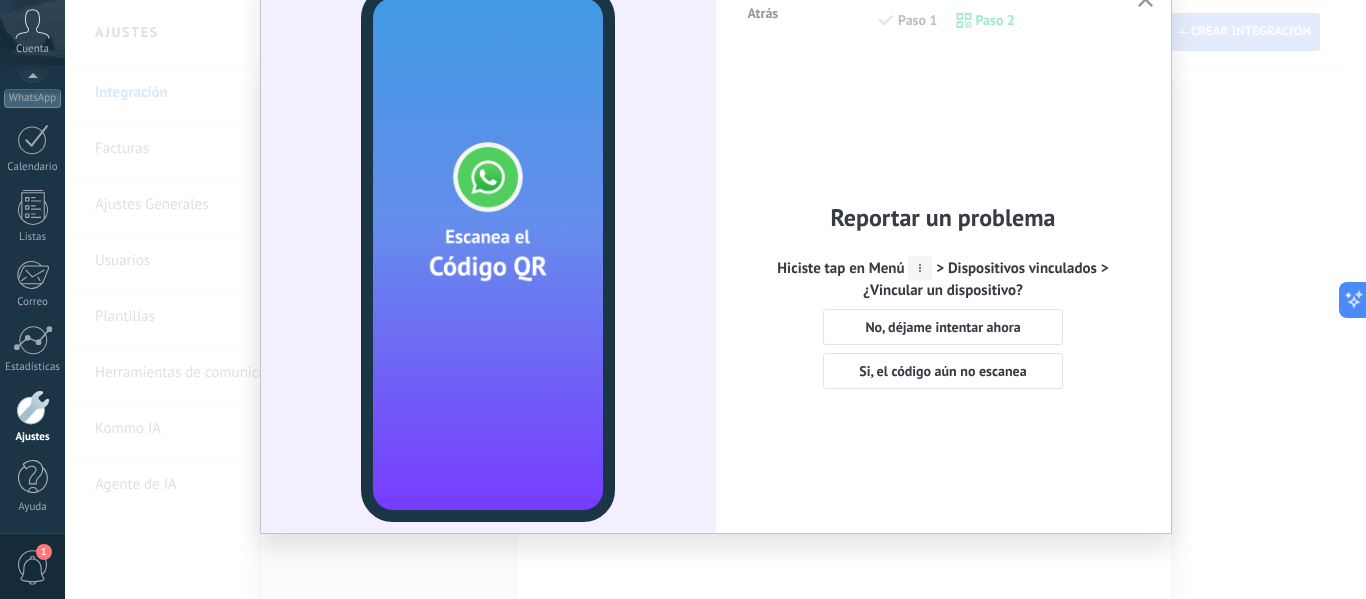 click on "Si, el código aún no escanea" at bounding box center [942, 371] 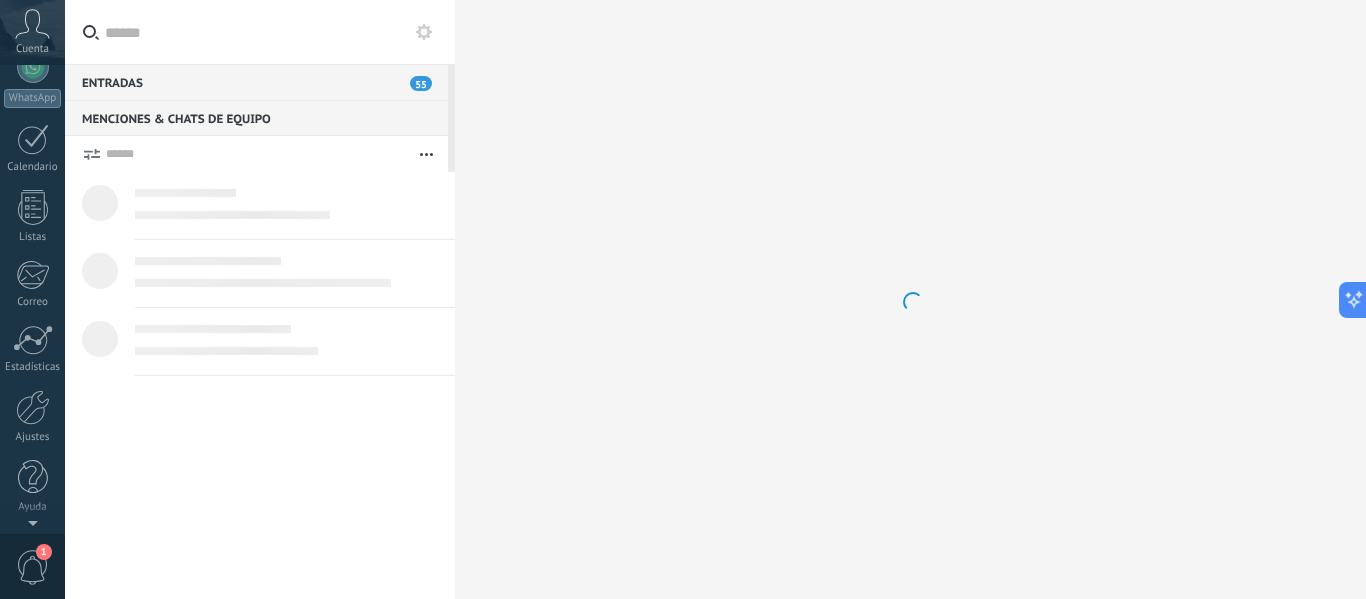 scroll, scrollTop: 0, scrollLeft: 0, axis: both 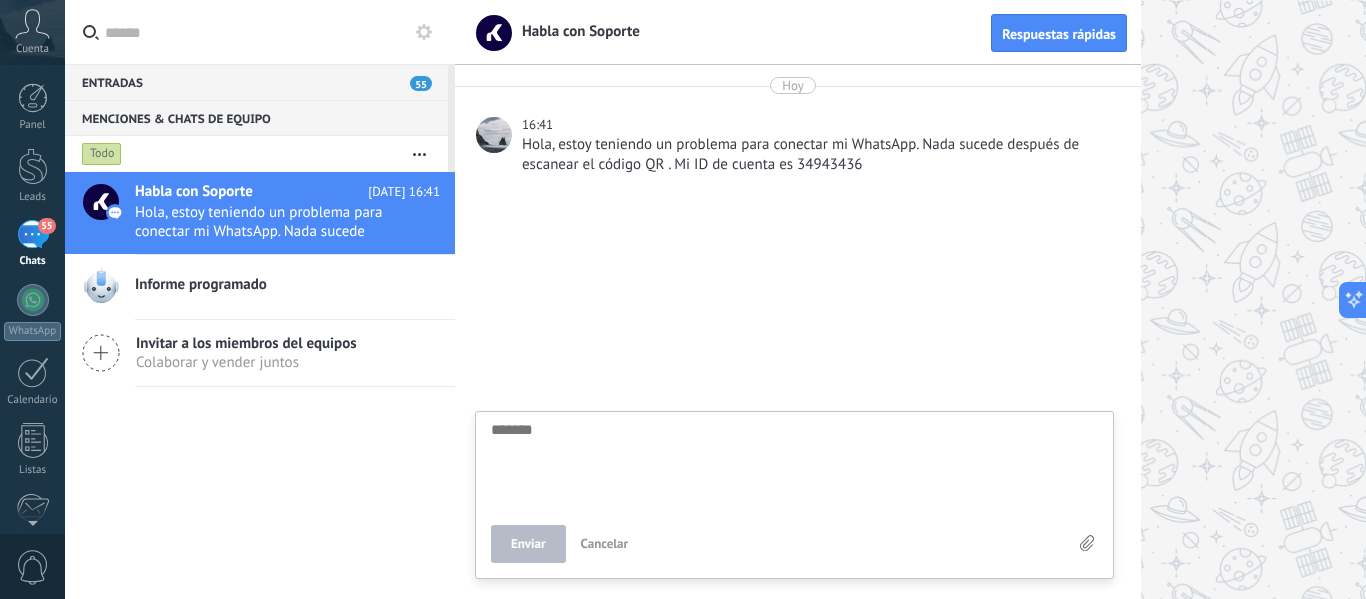 click on "55" at bounding box center [33, 234] 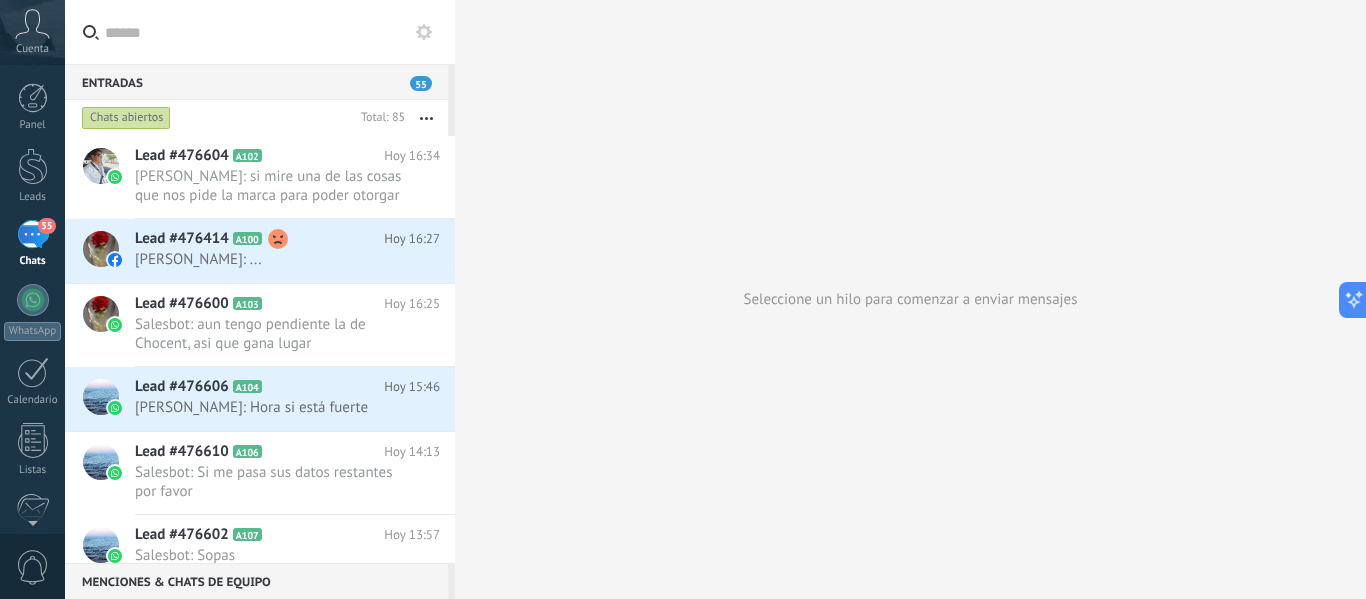 click on "[PERSON_NAME]: si mire una de las cosas que nos pide la marca para poder otorgar un credito es poder tener los ingresos para ..." at bounding box center [268, 186] 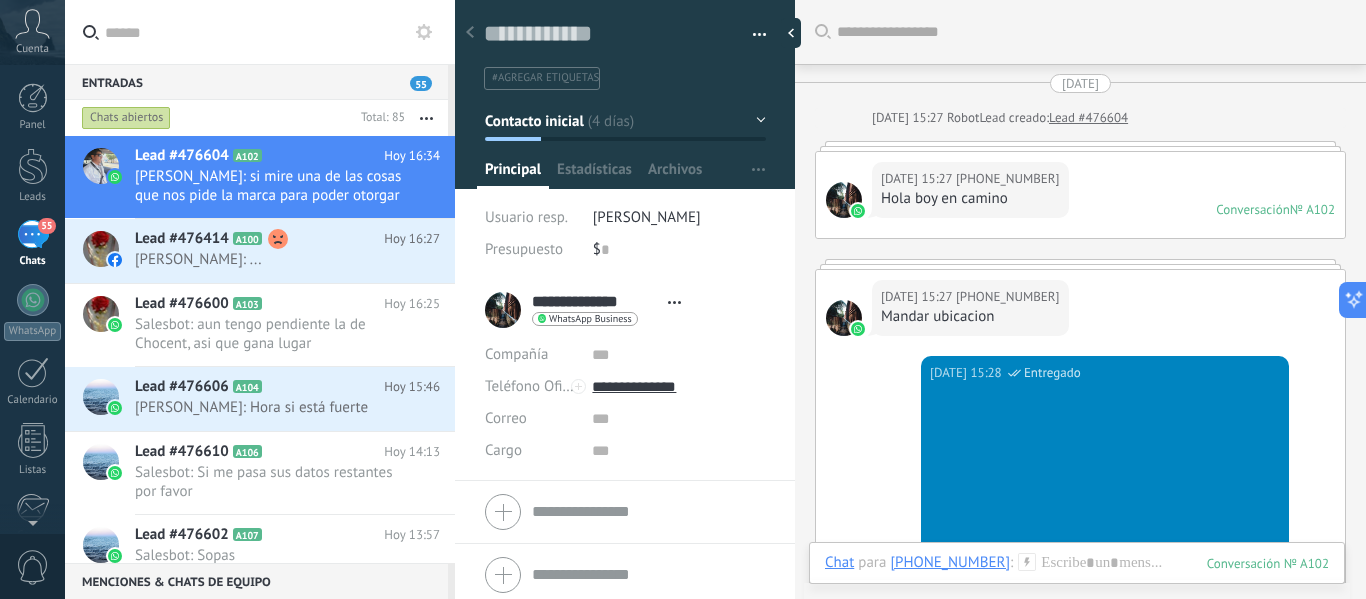 scroll, scrollTop: 30, scrollLeft: 0, axis: vertical 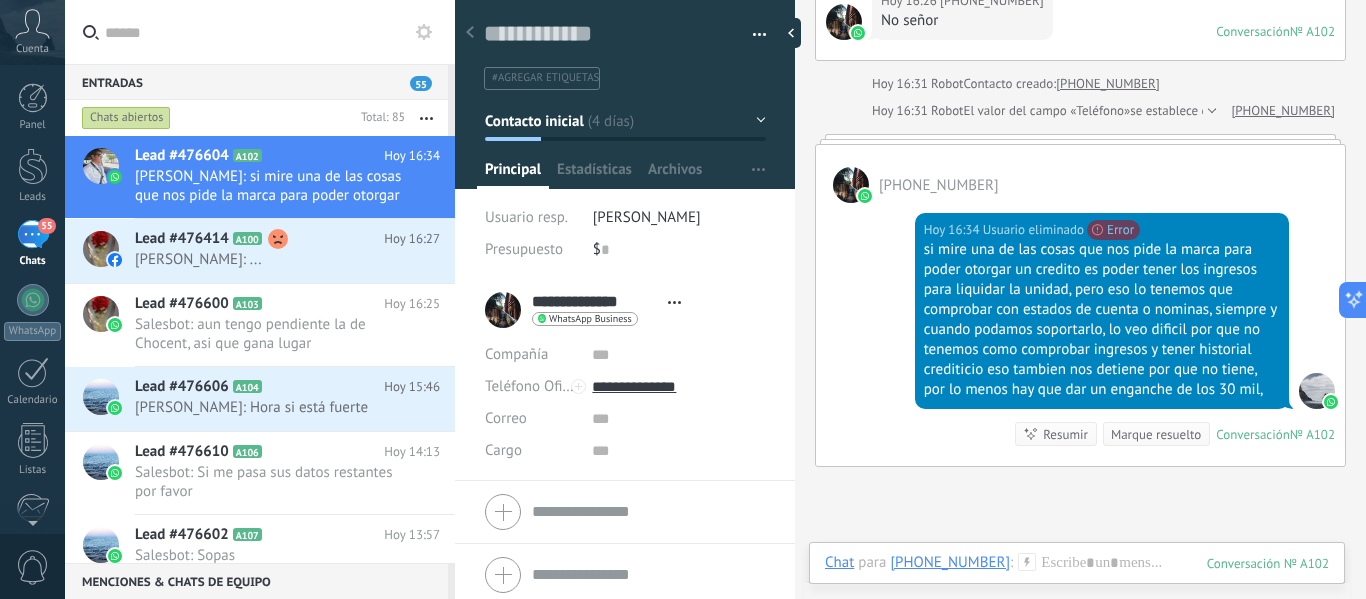 click on "No se puede enviar tu mensaje. El destinatario ha estado inactivo durante más de 24 horas. Por favor, usa una plantilla aprobada o espera su respuesta (3108).  Ver más" at bounding box center (0, 0) 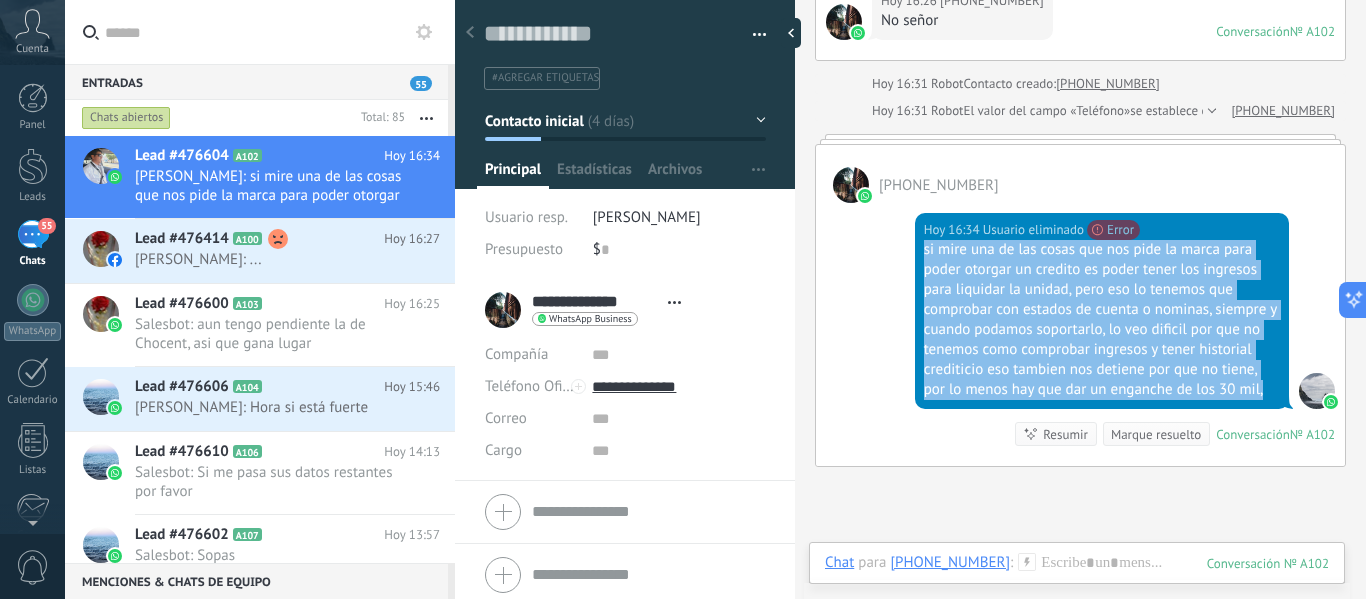 drag, startPoint x: 920, startPoint y: 251, endPoint x: 1274, endPoint y: 392, distance: 381.04724 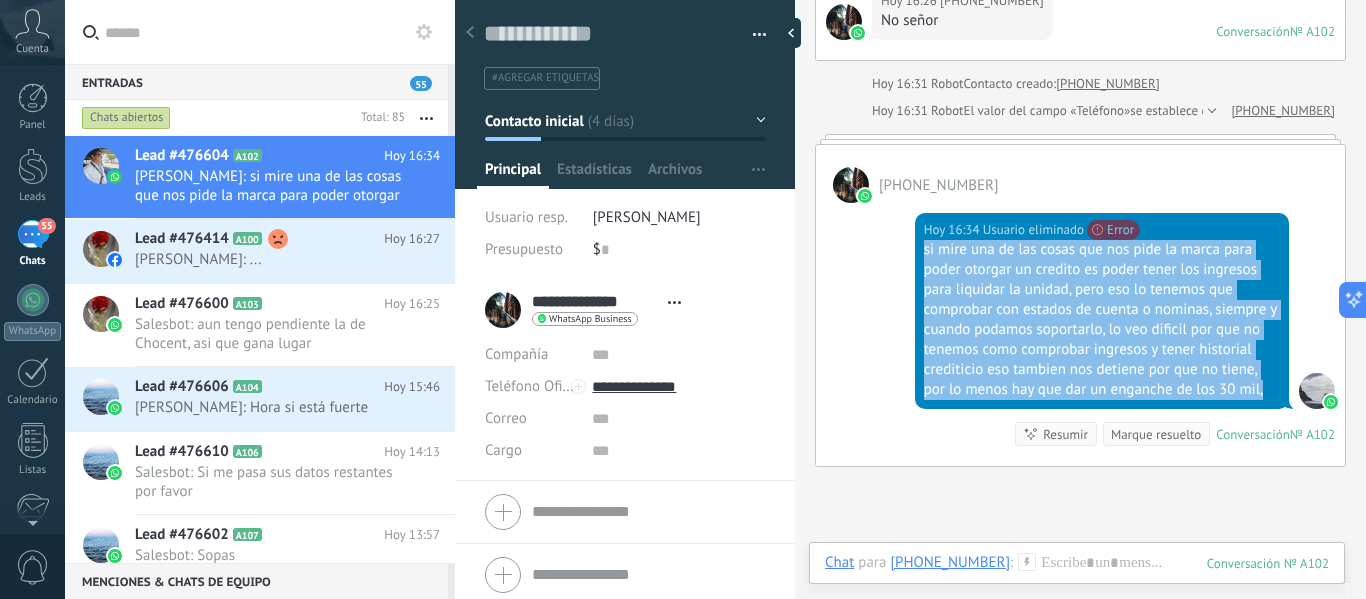 click on "[DATE] 16:34 Usuario eliminado  No se puede enviar tu mensaje. El destinatario ha estado inactivo durante más de 24 horas. Por favor, usa una plantilla aprobada o espera su respuesta (3108).  Ver más Error si mire una de las cosas que nos pide la marca para poder otorgar un credito es poder tener los ingresos para liquidar la unidad, pero eso lo tenemos que comprobar con estados de cuenta o nominas, siempre y cuando podamos soportarlo, lo veo dificil por que no tenemos como comprobar ingresos y tener historial crediticio eso tambien nos detiene por que no tiene, por lo menos hay que dar un enganche de los 30 mil," at bounding box center [1102, 311] 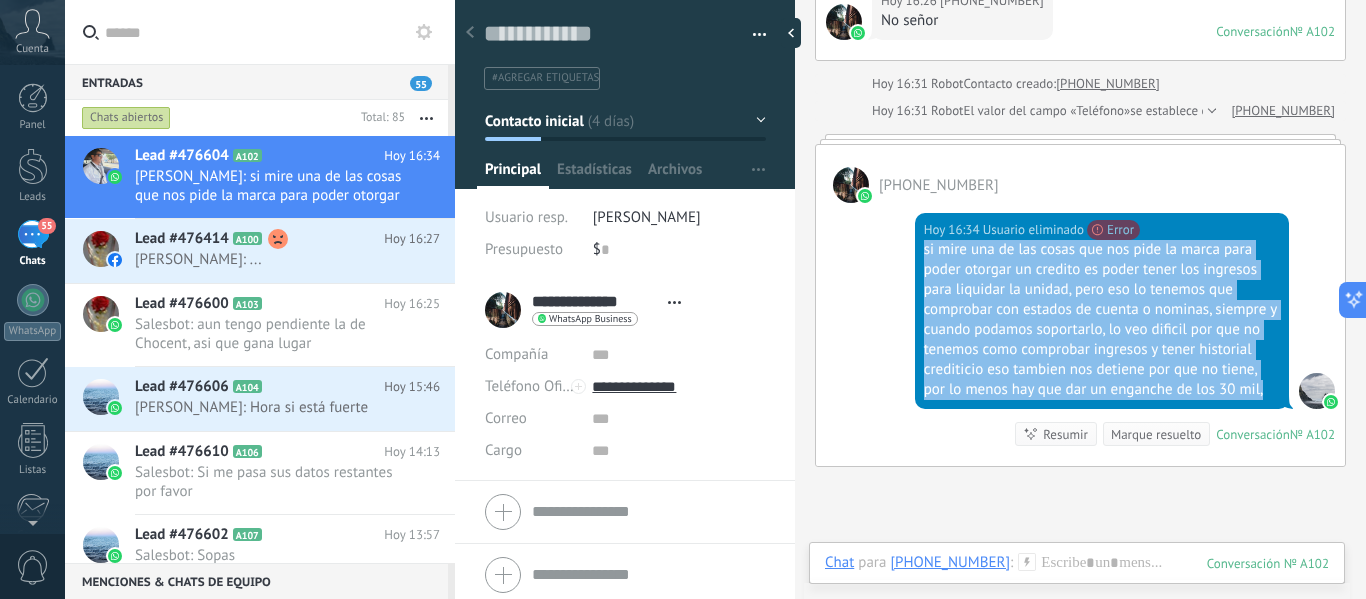 copy on "si mire una de las cosas que nos pide la marca para poder otorgar un credito es poder tener los ingresos para liquidar la unidad, pero eso lo tenemos que comprobar con estados de cuenta o nominas, siempre y cuando podamos soportarlo, lo veo dificil por que no tenemos como comprobar ingresos y tener historial crediticio eso tambien nos detiene por que no tiene, por lo menos hay que dar un enganche de los 30 mil," 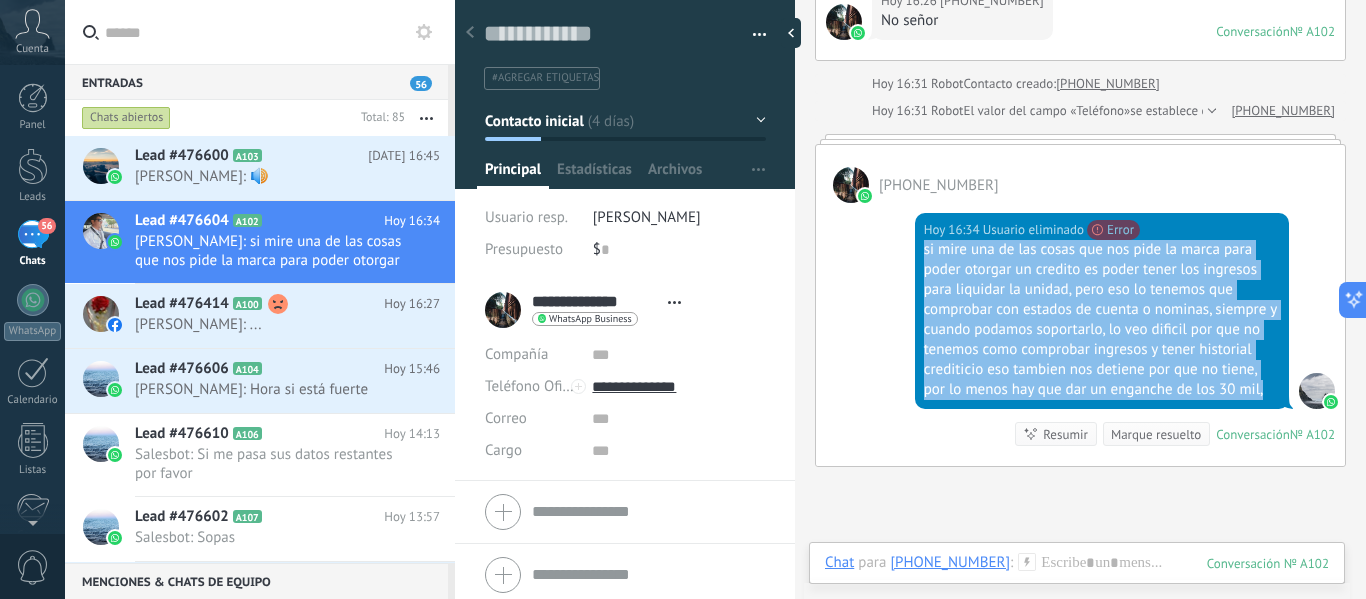 click on "[PERSON_NAME]: 🔊" at bounding box center (268, 176) 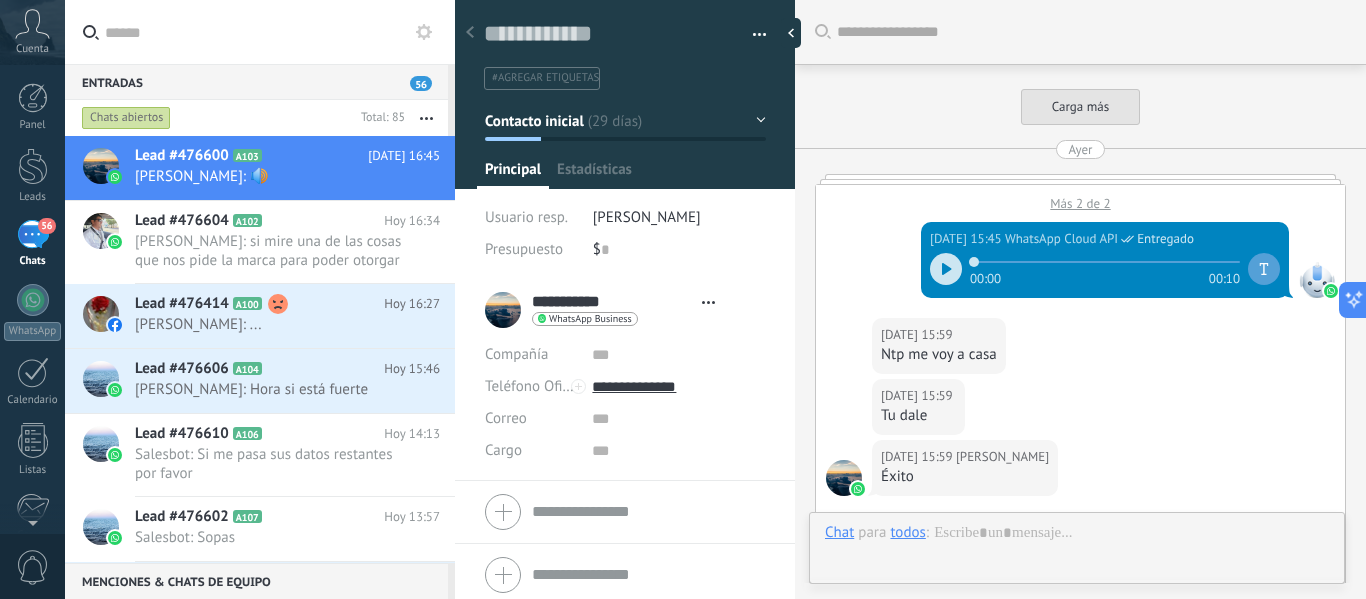 scroll, scrollTop: 30, scrollLeft: 0, axis: vertical 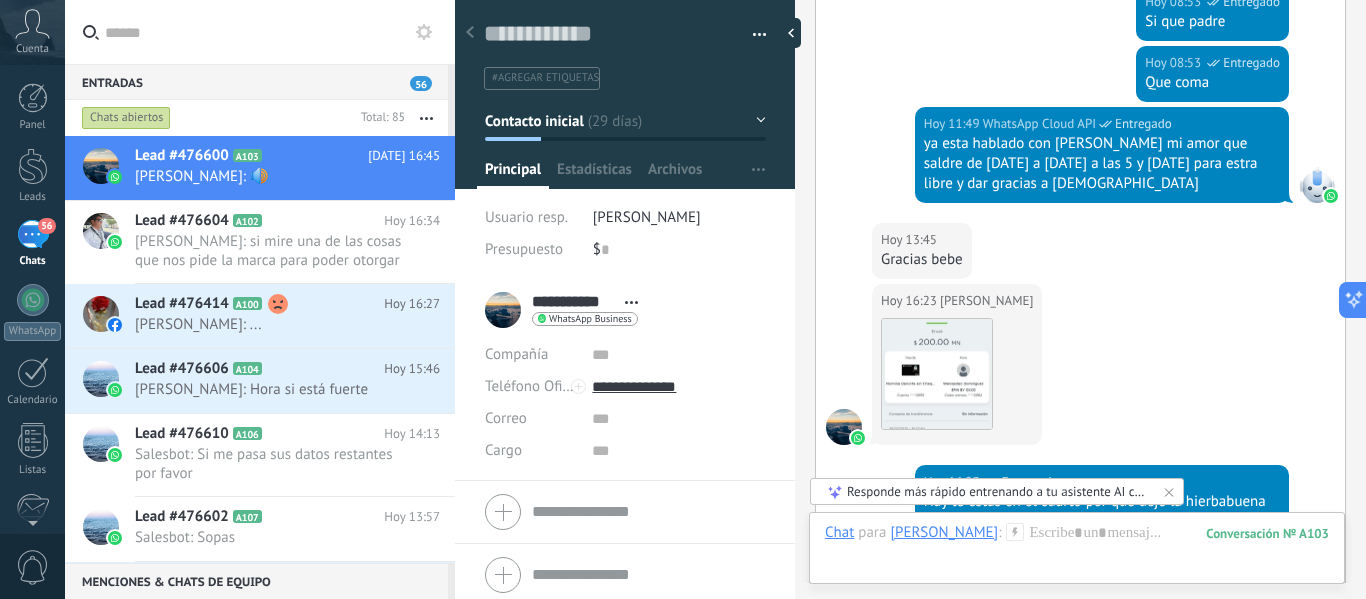 click on "[DATE] 13:45 [PERSON_NAME] bebe" at bounding box center [1080, 253] 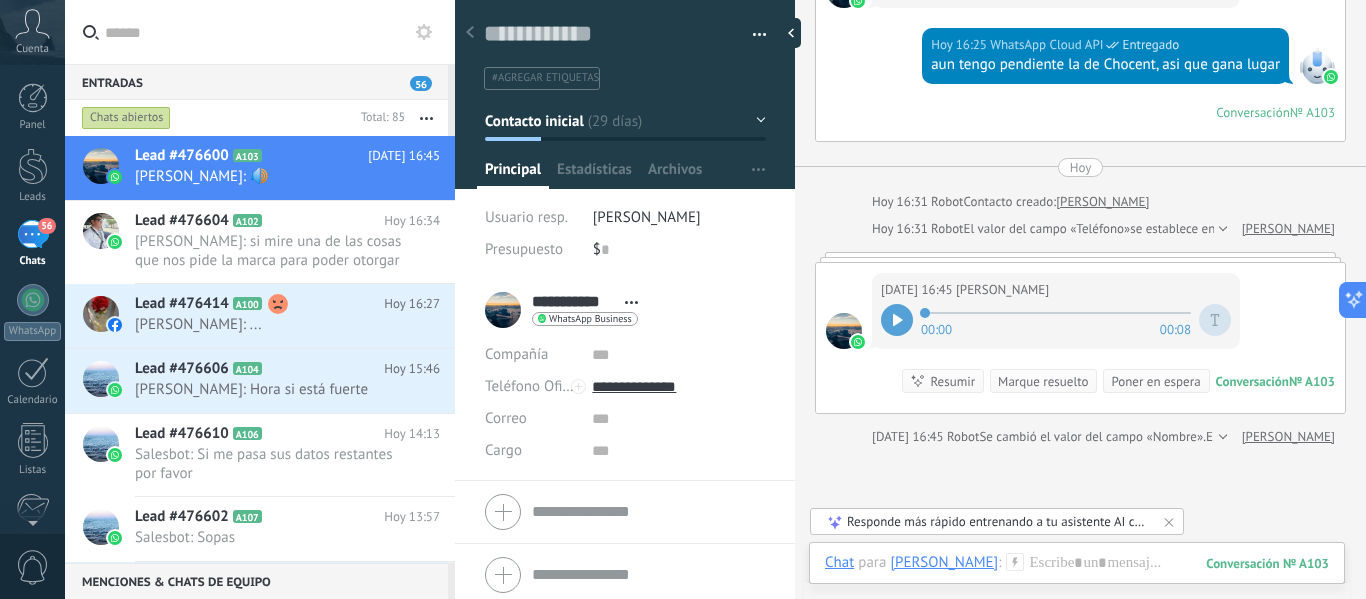 scroll, scrollTop: 3536, scrollLeft: 0, axis: vertical 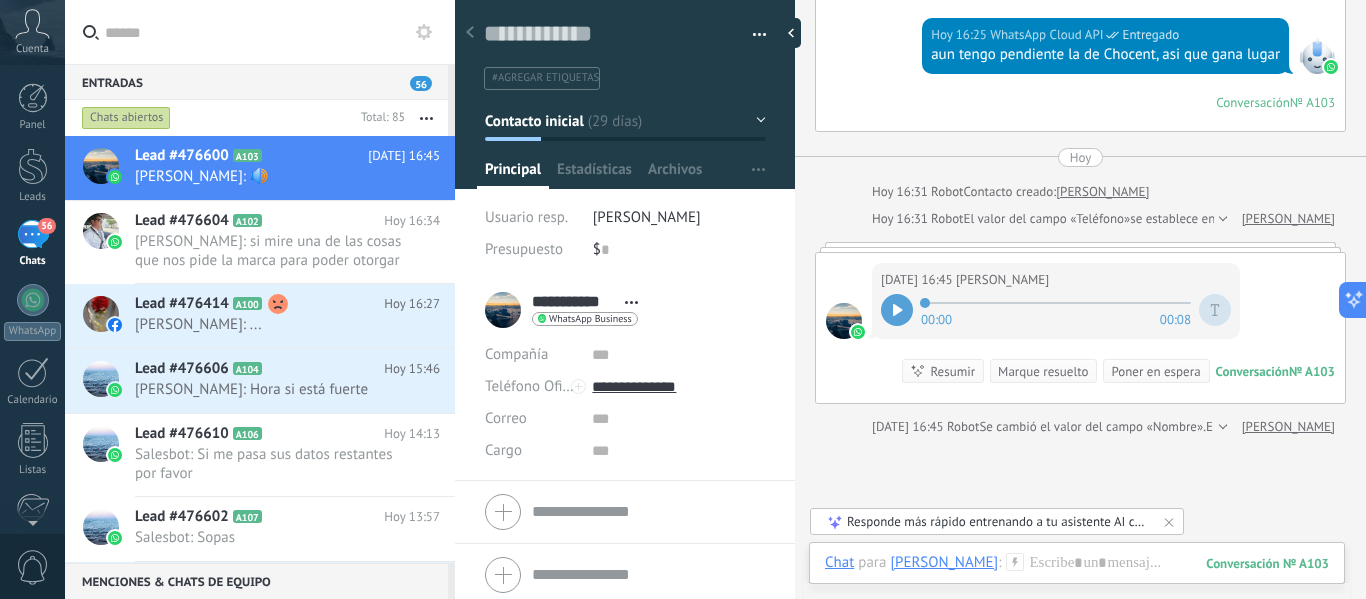 click on "[PERSON_NAME]: si mire una de las cosas que nos pide la marca para poder otorgar un credito es poder tener los ingresos para ..." at bounding box center [268, 251] 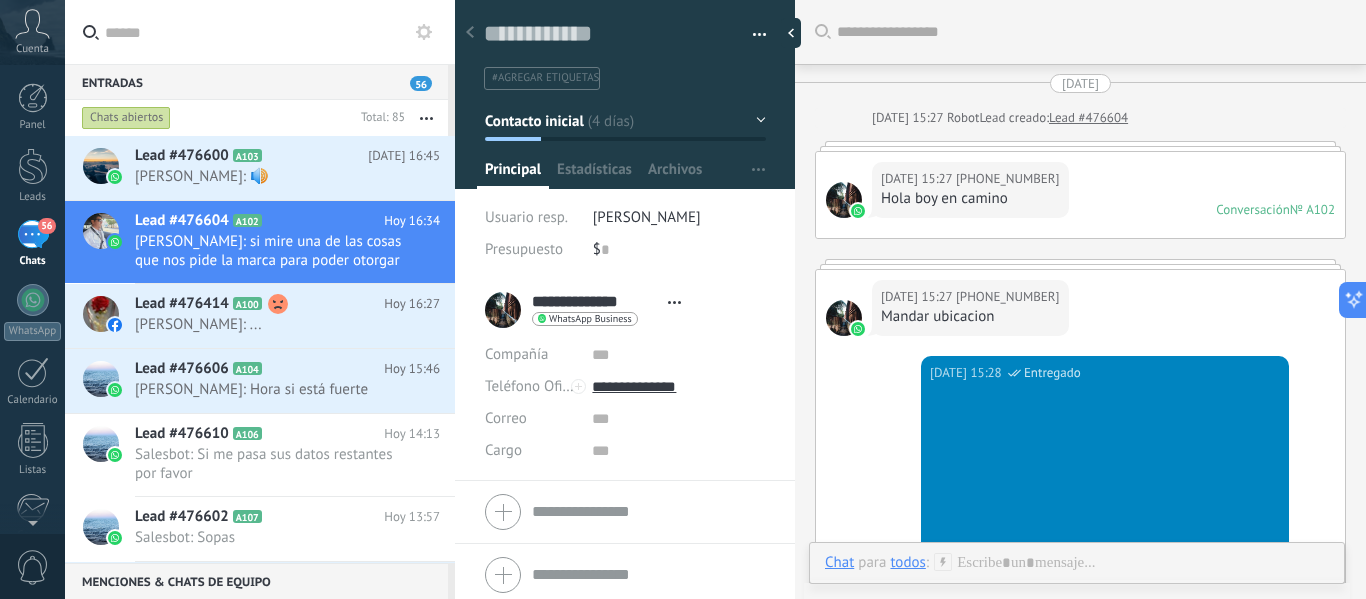scroll, scrollTop: 30, scrollLeft: 0, axis: vertical 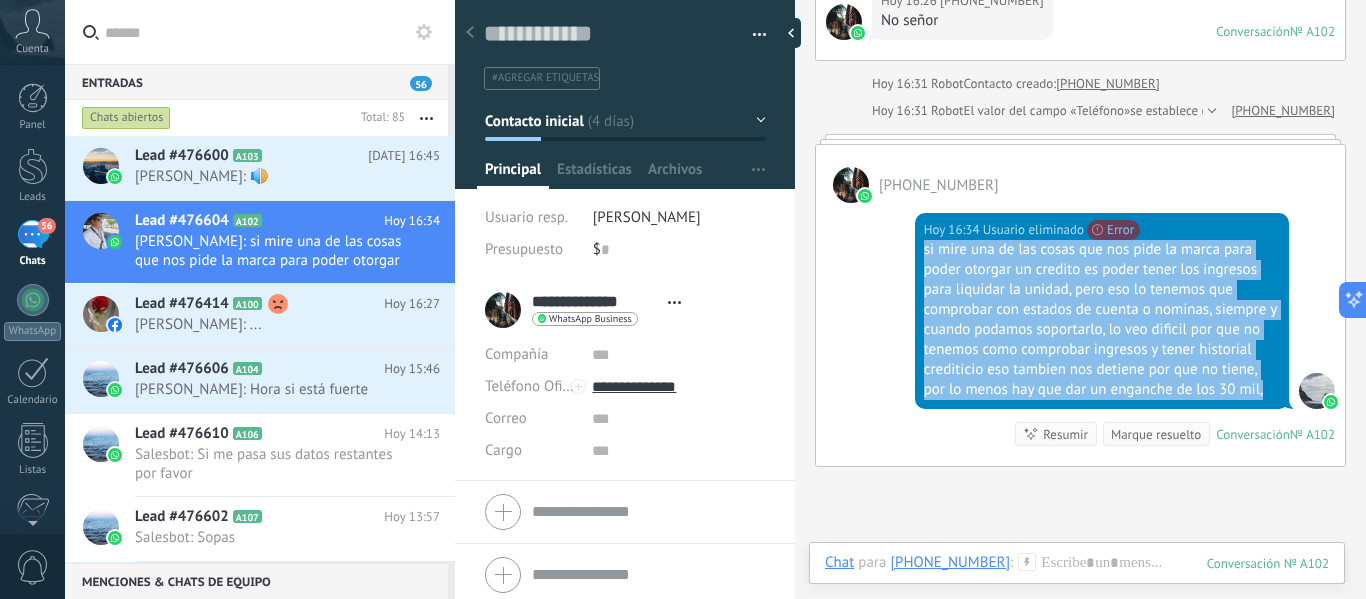 drag, startPoint x: 920, startPoint y: 248, endPoint x: 1134, endPoint y: 350, distance: 237.0654 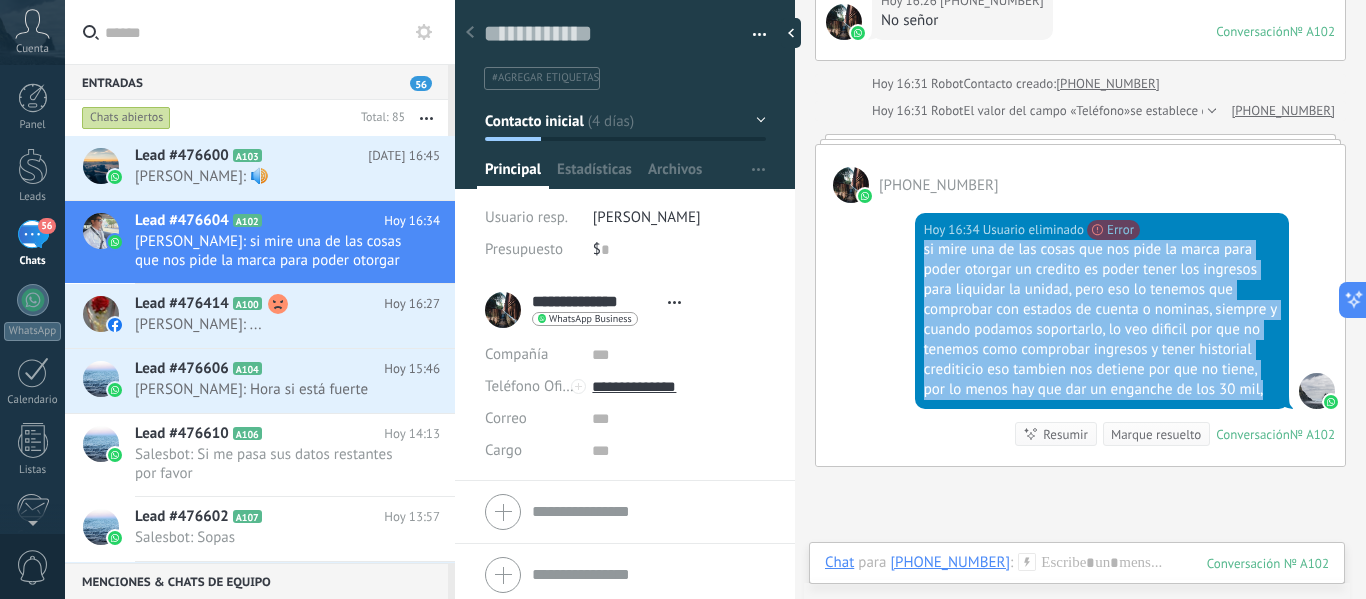 click on "[DATE] 16:34 Usuario eliminado  No se puede enviar tu mensaje. El destinatario ha estado inactivo durante más de 24 horas. Por favor, usa una plantilla aprobada o espera su respuesta (3108).  Ver más Error si mire una de las cosas que nos pide la marca para poder otorgar un credito es poder tener los ingresos para liquidar la unidad, pero eso lo tenemos que comprobar con estados de cuenta o nominas, siempre y cuando podamos soportarlo, lo veo dificil por que no tenemos como comprobar ingresos y tener historial crediticio eso tambien nos detiene por que no tiene, por lo menos hay que dar un enganche de los 30 mil," at bounding box center [1102, 311] 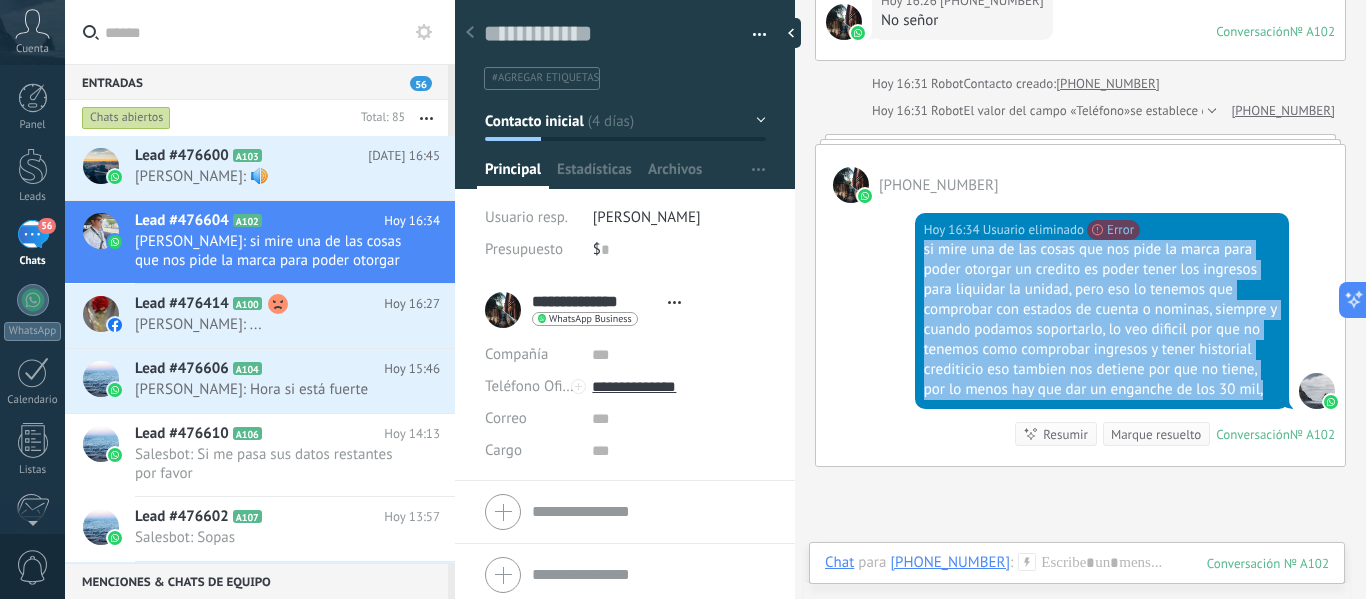 copy on "si mire una de las cosas que nos pide la marca para poder otorgar un credito es poder tener los ingresos para liquidar la unidad, pero eso lo tenemos que comprobar con estados de cuenta o nominas, siempre y cuando podamos soportarlo, lo veo dificil por que no tenemos como comprobar ingresos y tener historial crediticio eso tambien nos detiene por que no tiene, por lo menos hay que dar un enganche de los 30 mil," 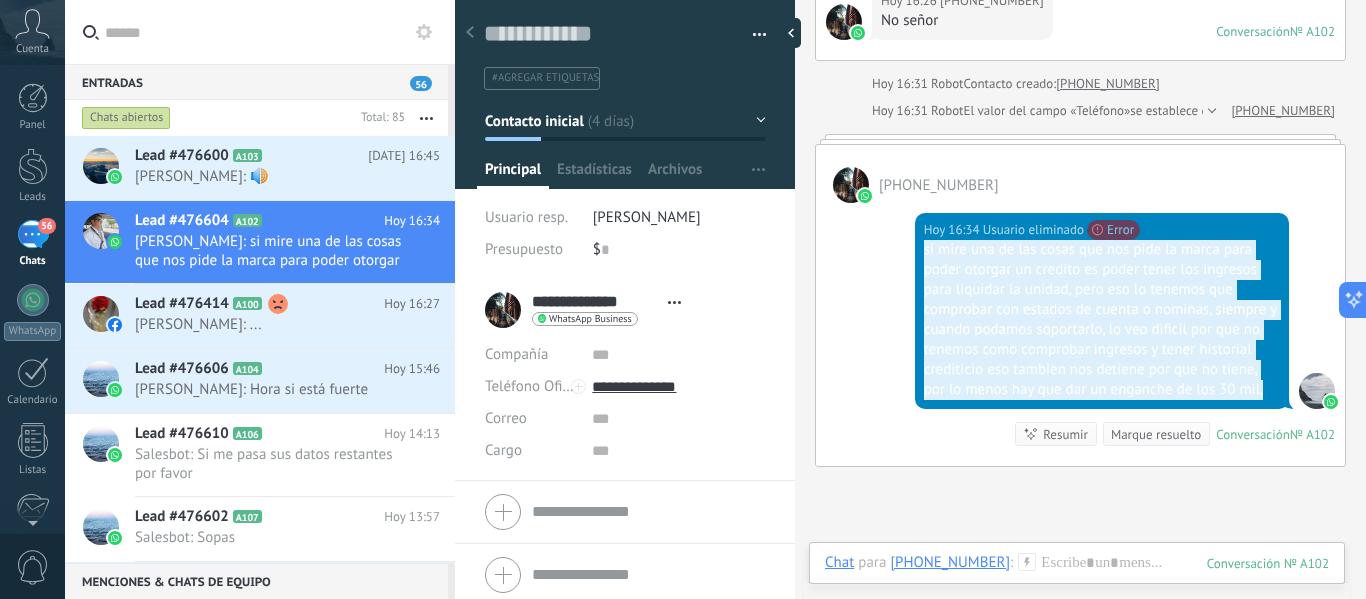 type on "*******" 